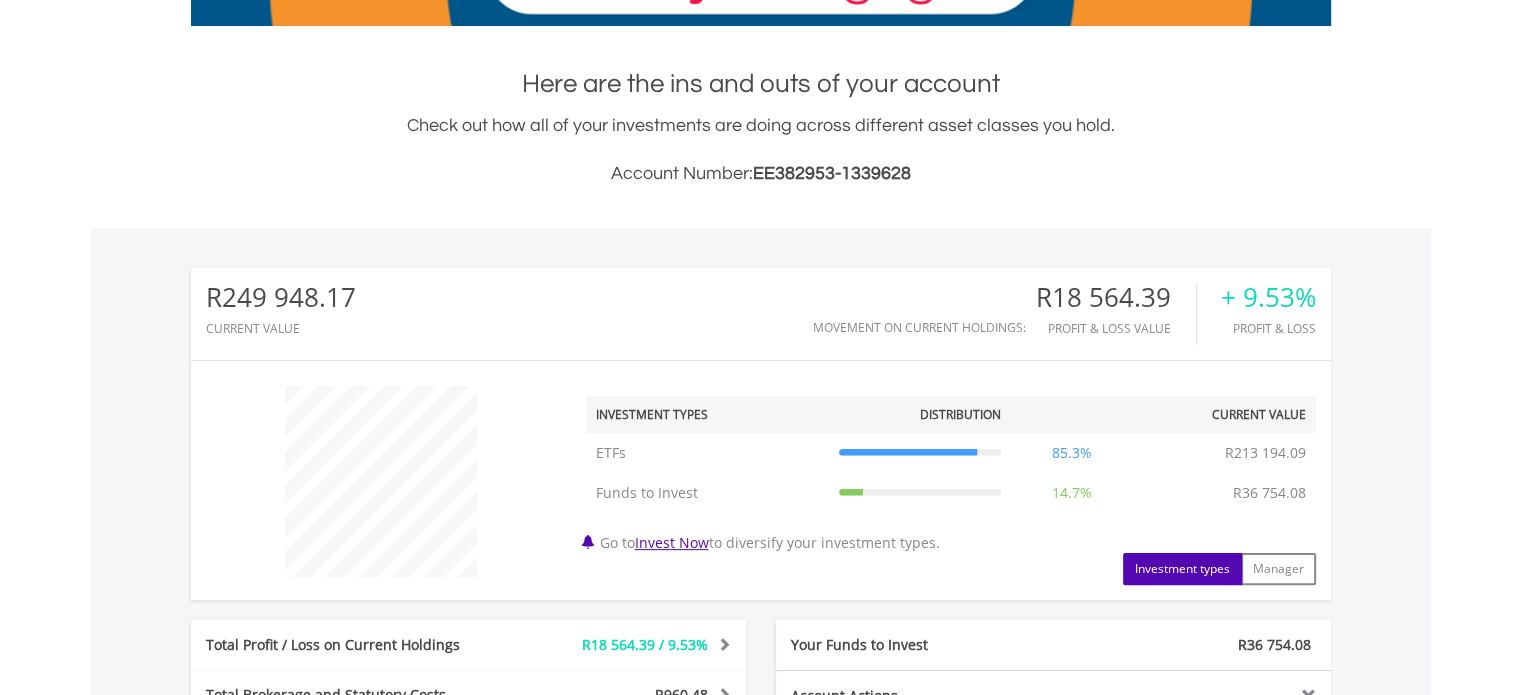 scroll, scrollTop: 600, scrollLeft: 0, axis: vertical 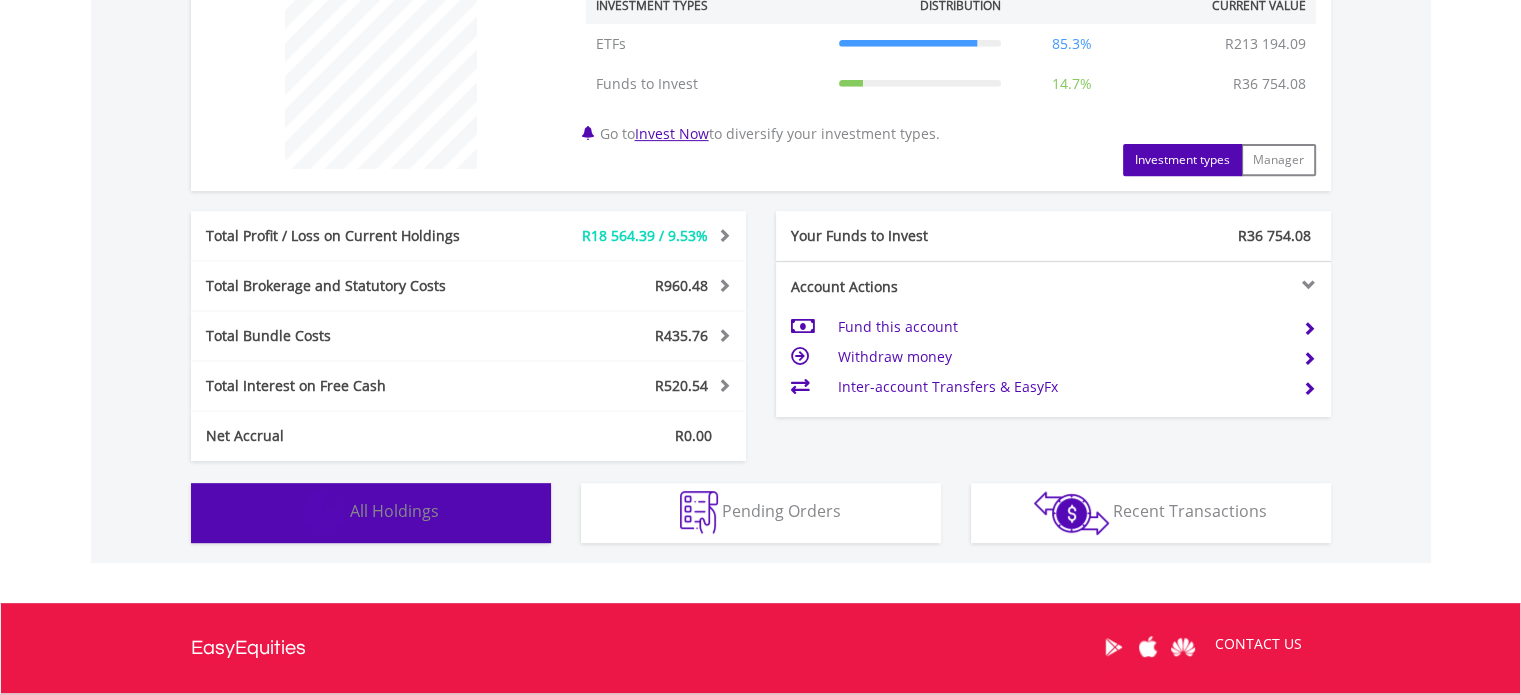 click on "Holdings
All Holdings" at bounding box center (371, 513) 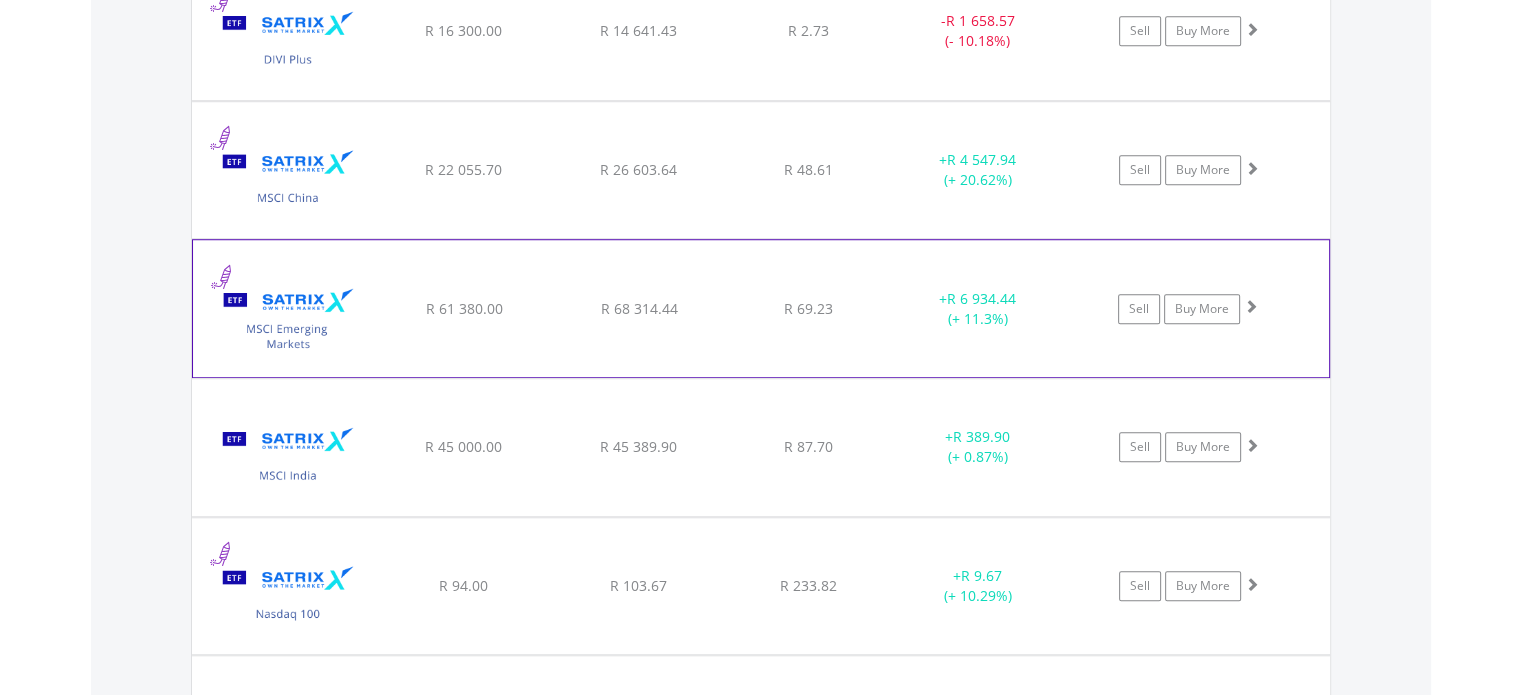 scroll, scrollTop: 1601, scrollLeft: 0, axis: vertical 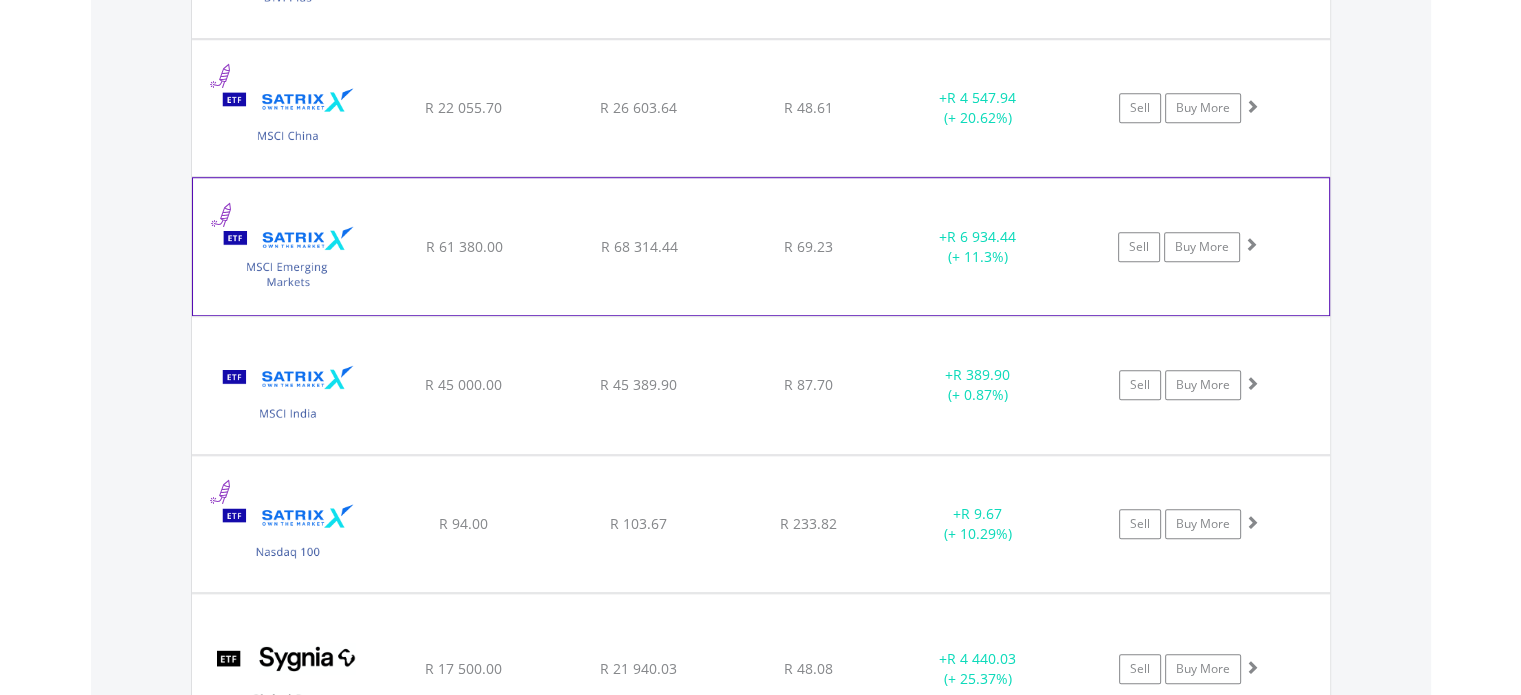 click at bounding box center [289, 256] 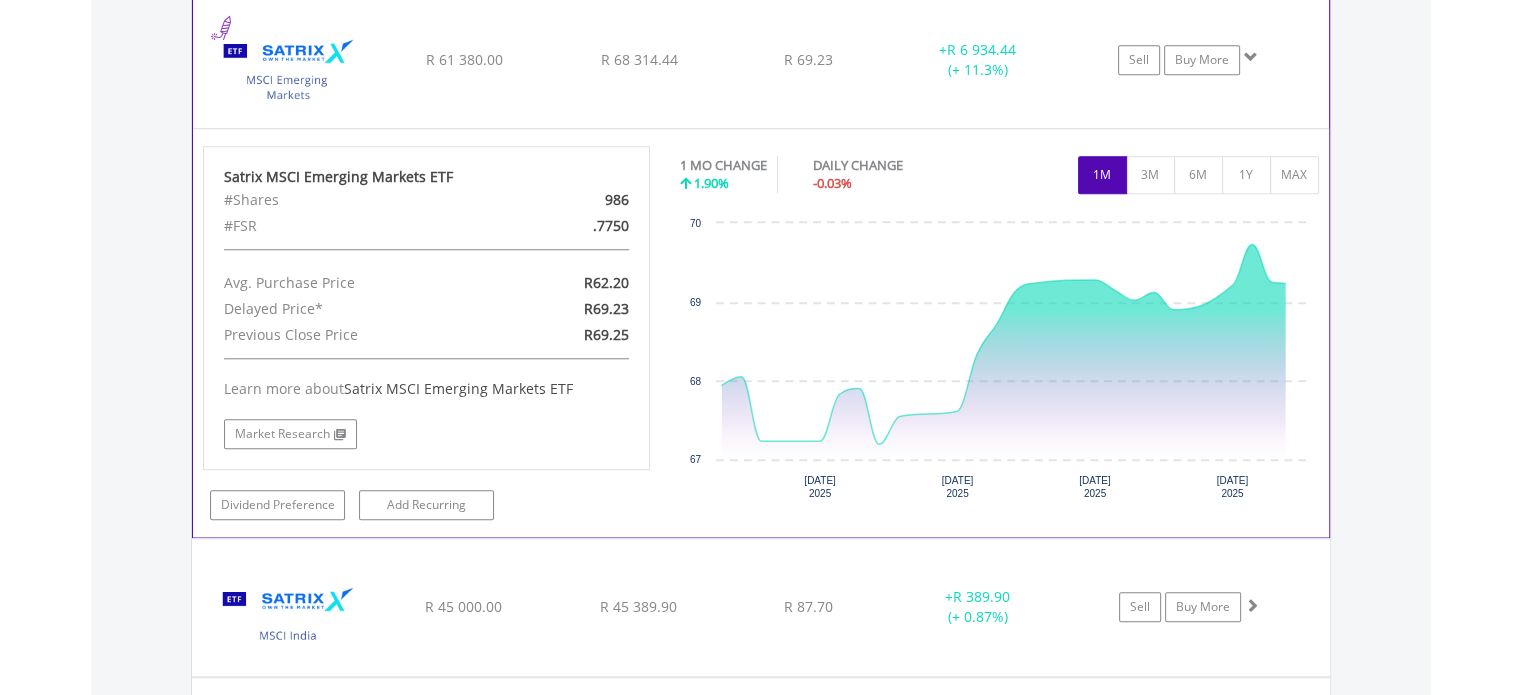 scroll, scrollTop: 1801, scrollLeft: 0, axis: vertical 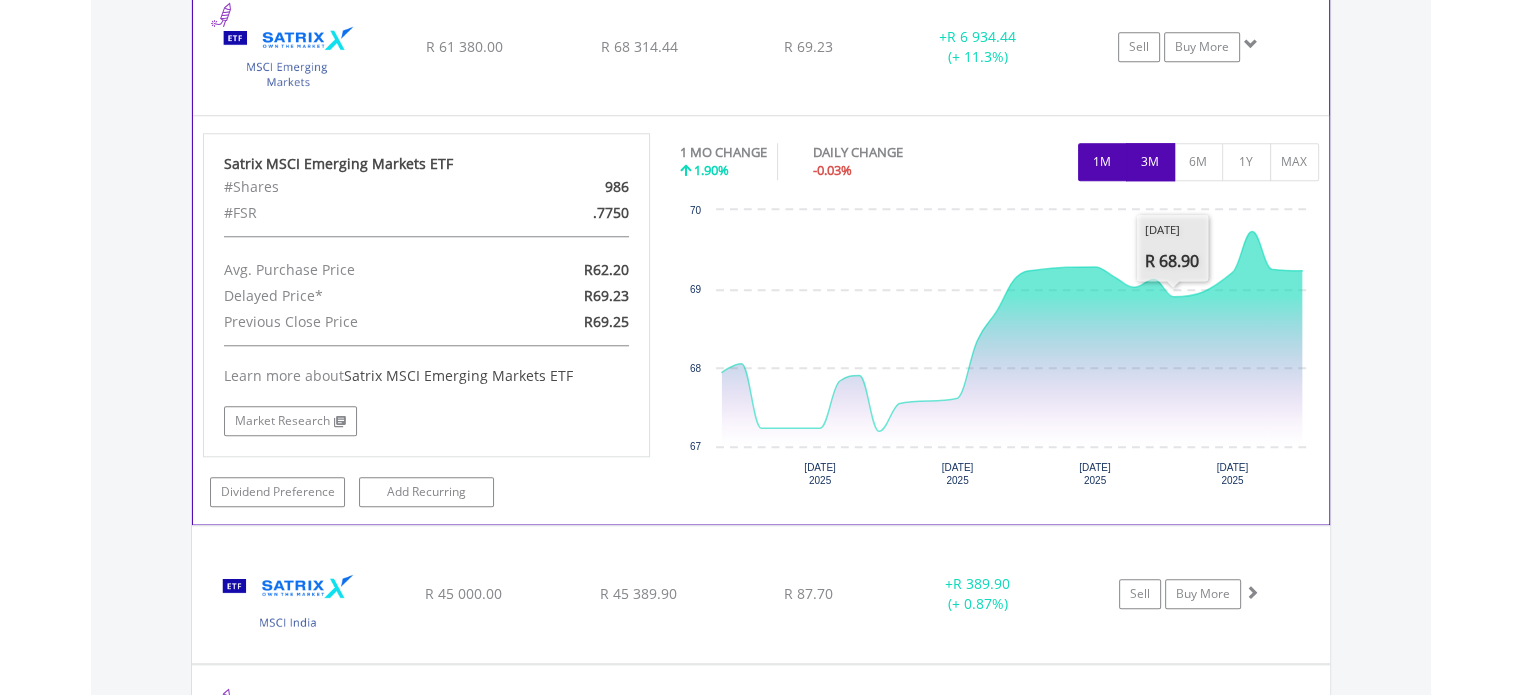 click on "3M" at bounding box center (1150, 162) 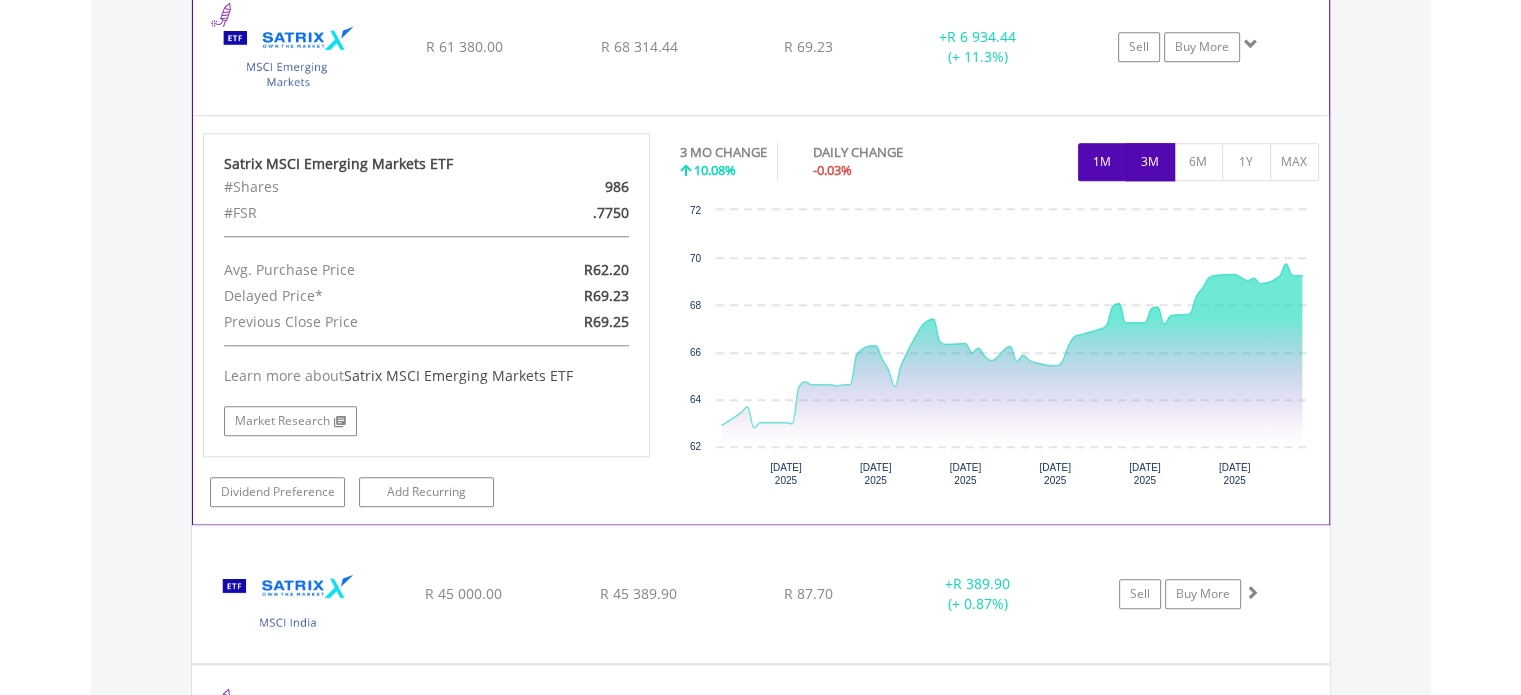 click on "1M" at bounding box center [1102, 162] 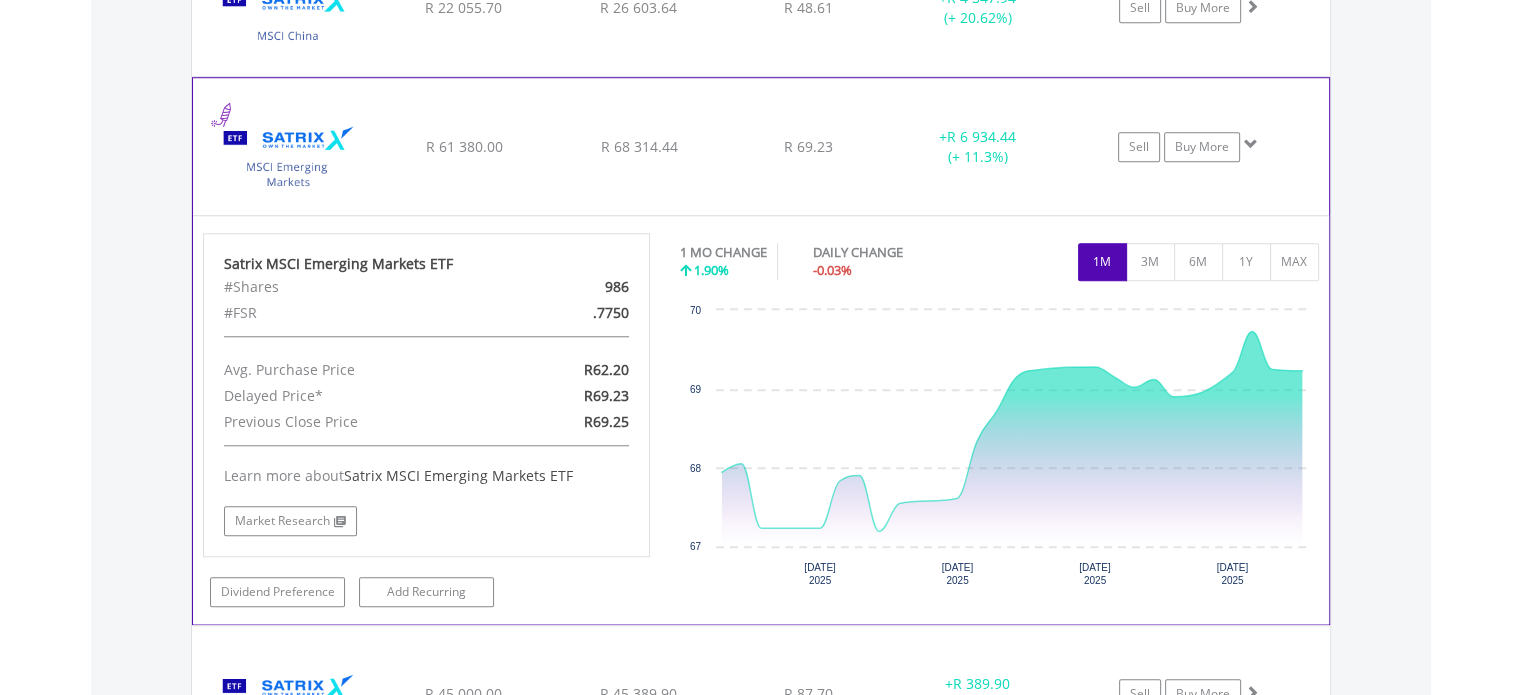 scroll, scrollTop: 1601, scrollLeft: 0, axis: vertical 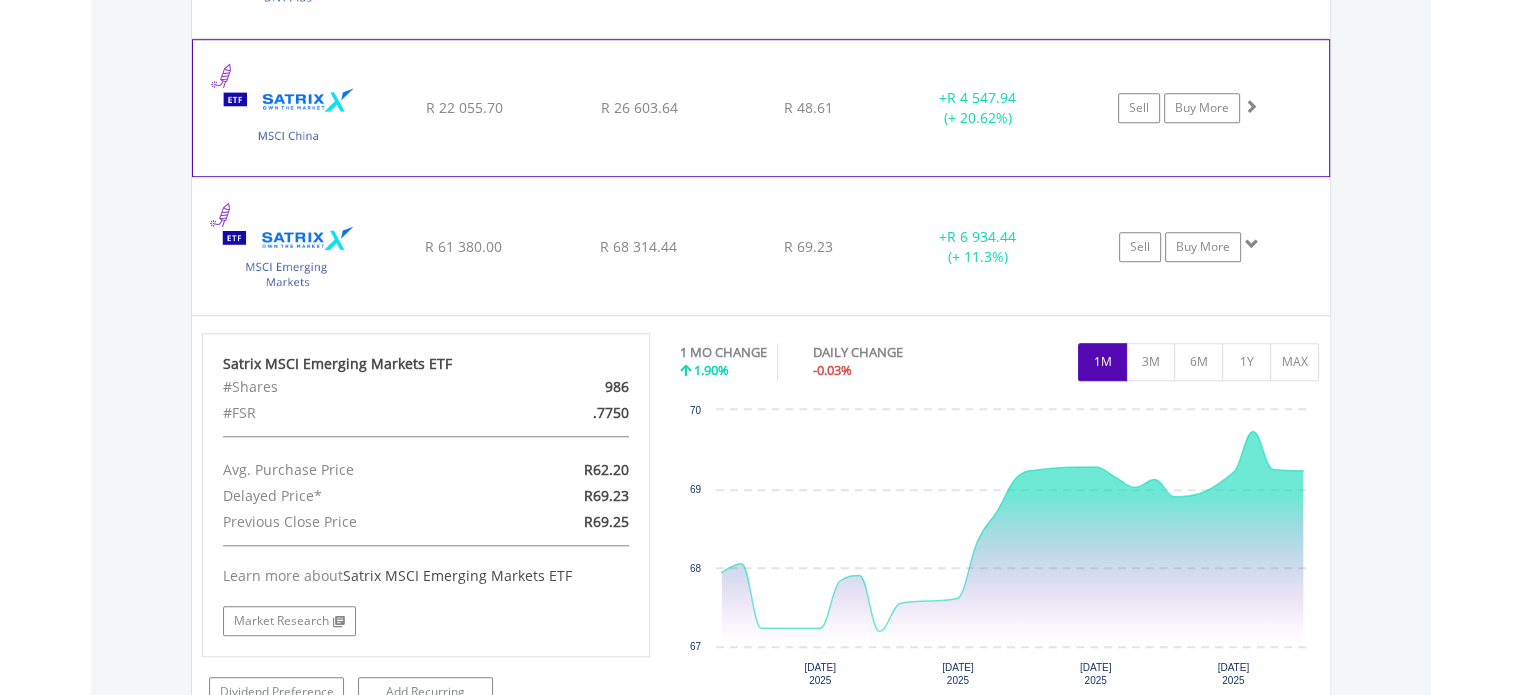 click at bounding box center [289, 118] 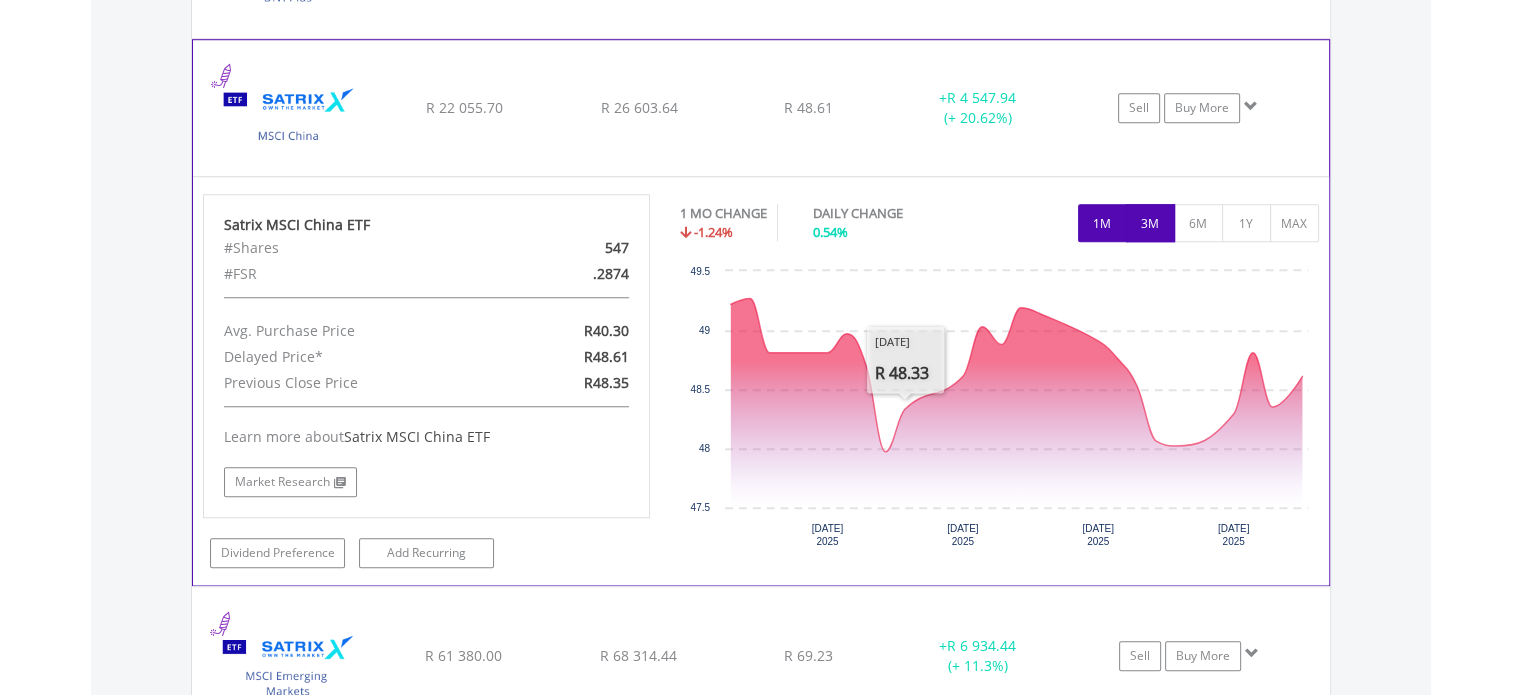 click on "3M" at bounding box center [1150, 223] 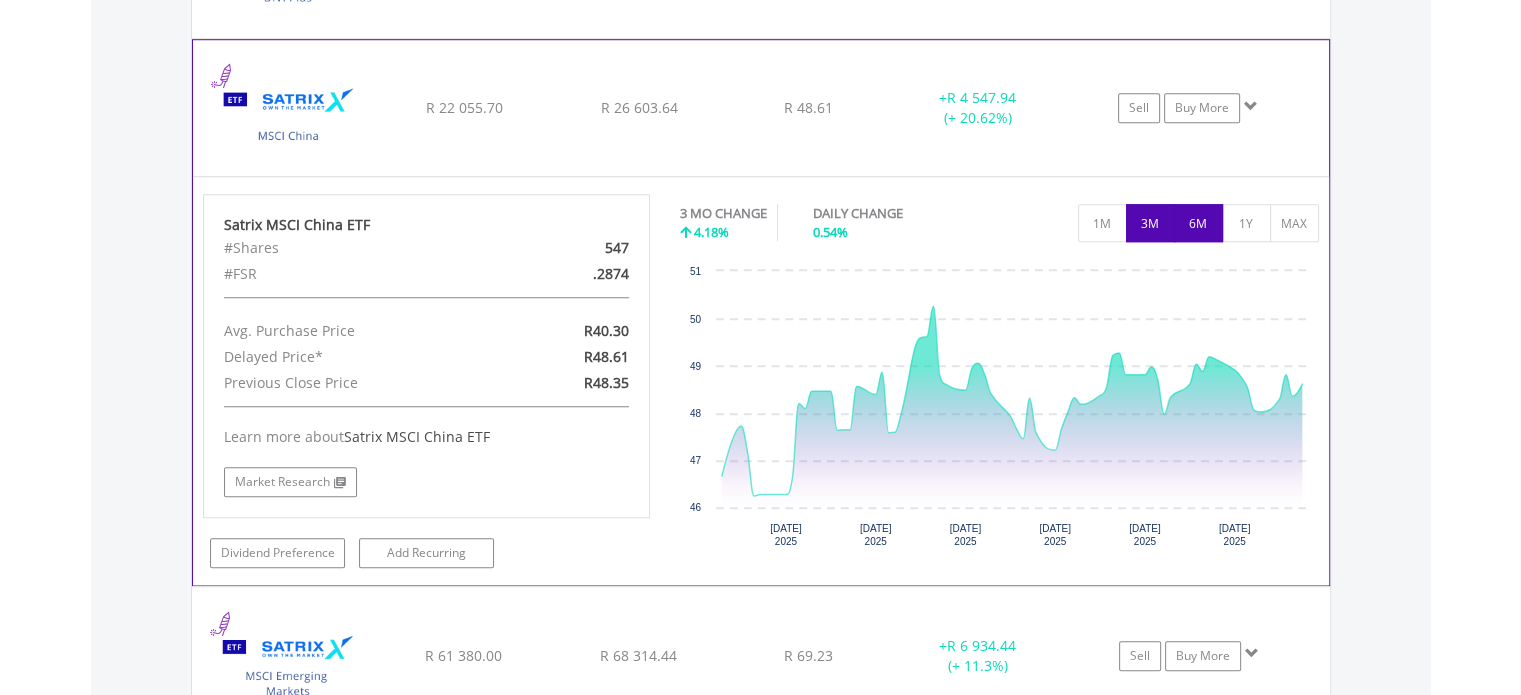 click on "6M" at bounding box center [1198, 223] 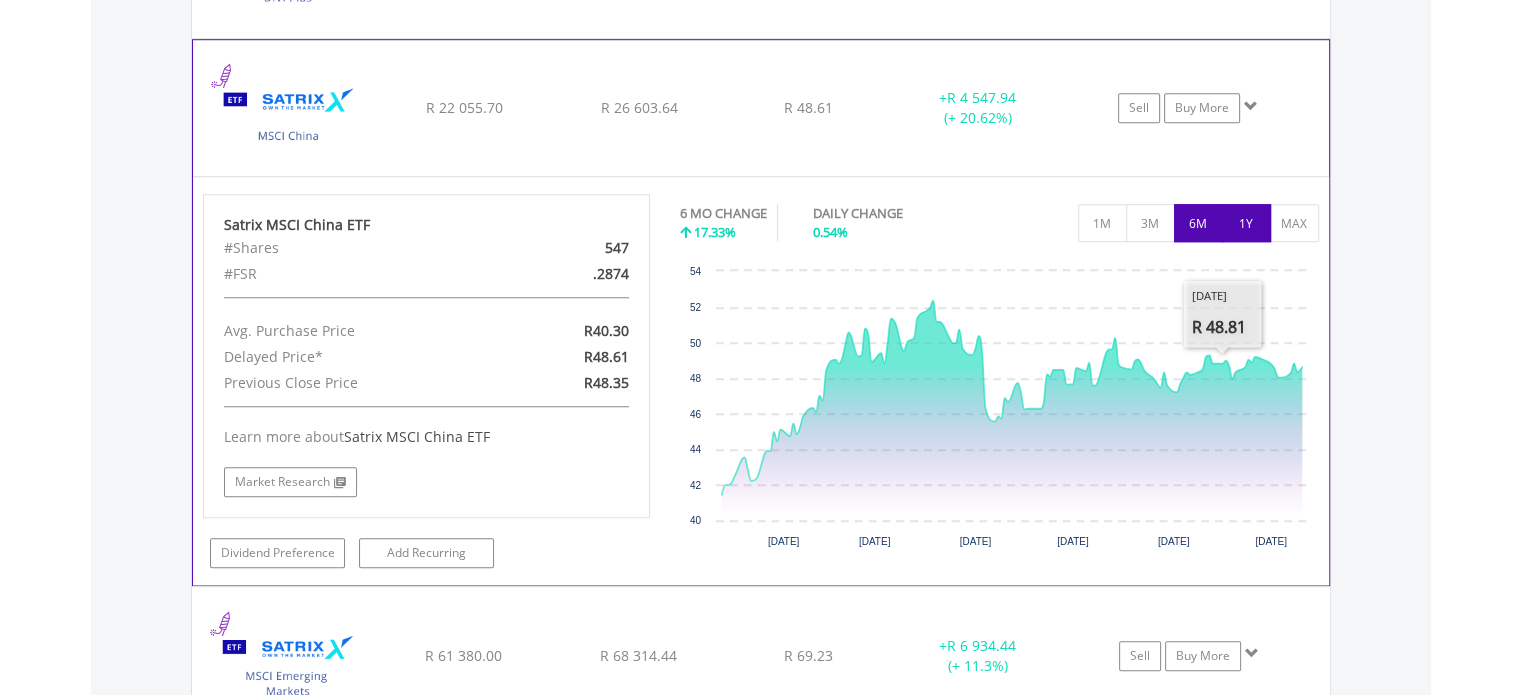 click on "1Y" at bounding box center (1246, 223) 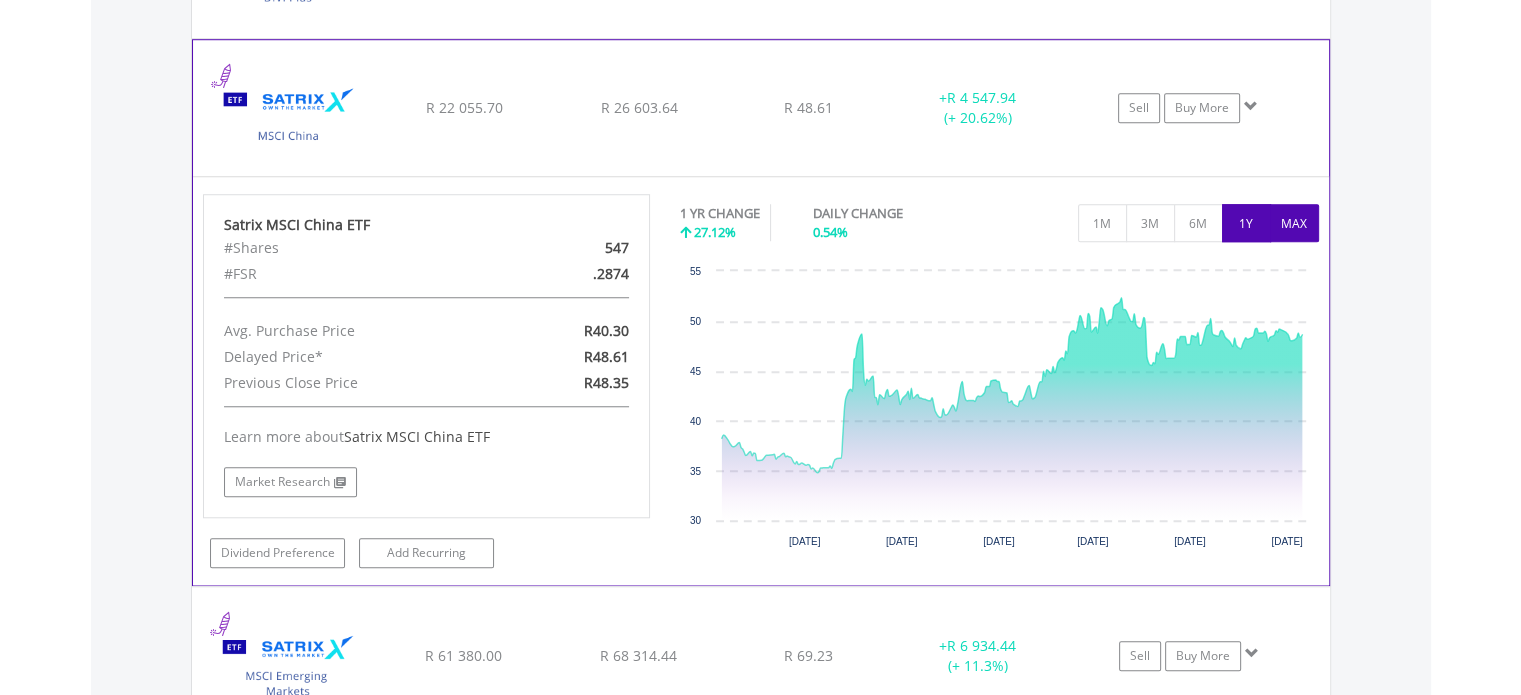 click on "MAX" at bounding box center [1294, 223] 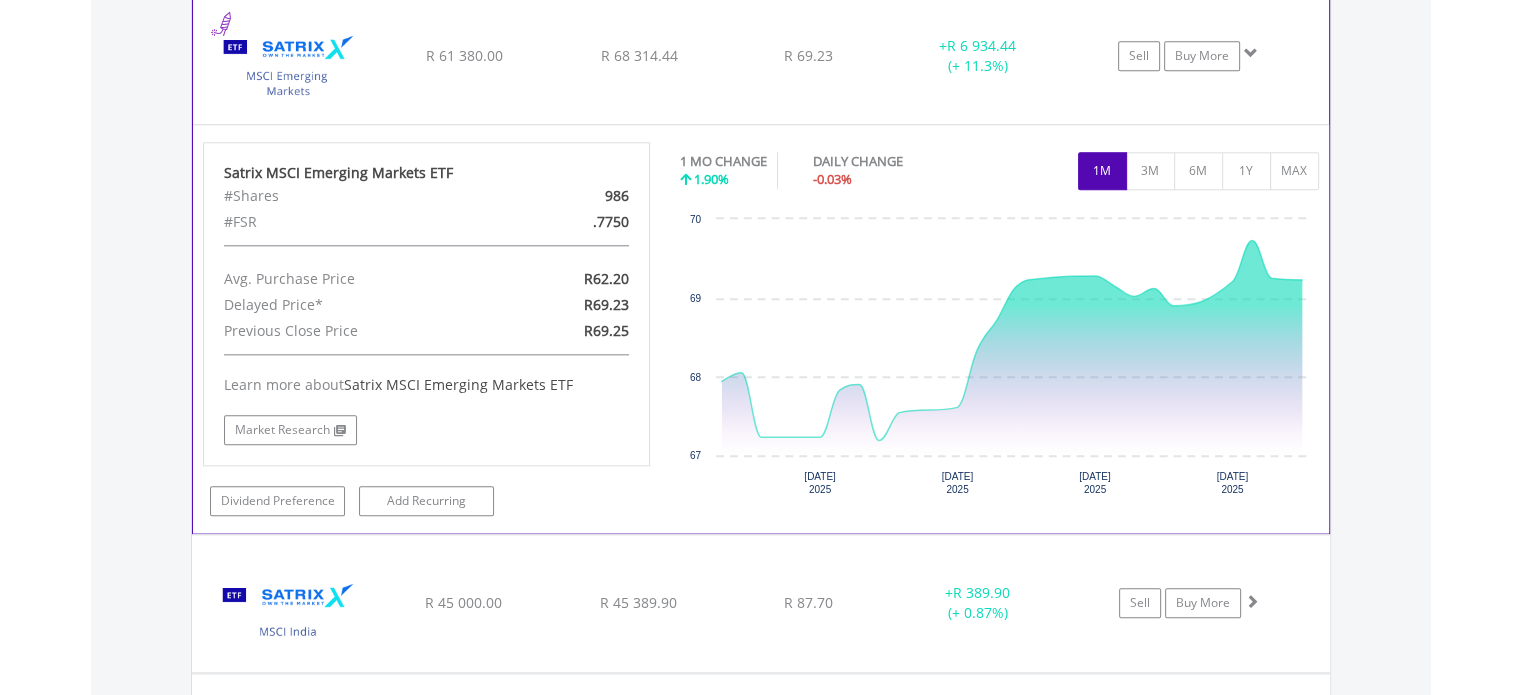 scroll, scrollTop: 2101, scrollLeft: 0, axis: vertical 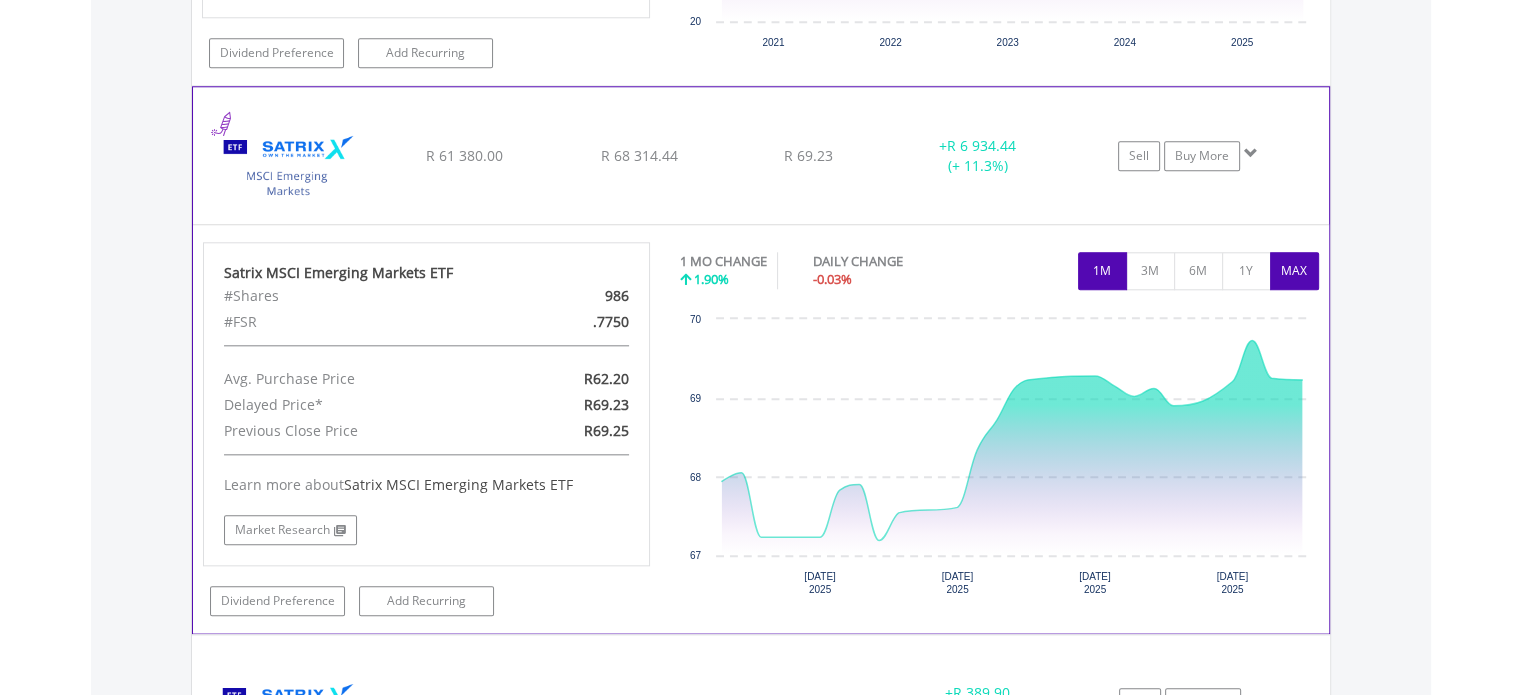 click on "MAX" at bounding box center [1294, 271] 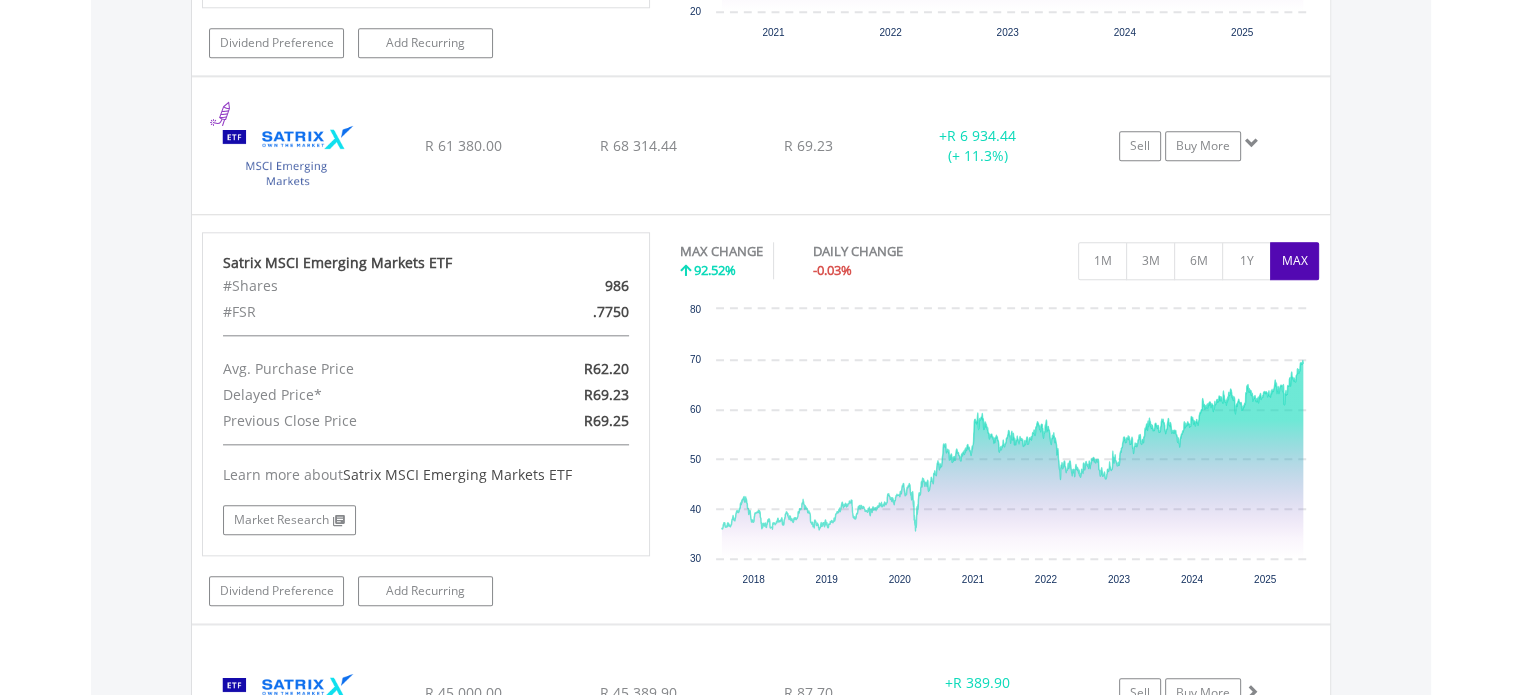 scroll, scrollTop: 2601, scrollLeft: 0, axis: vertical 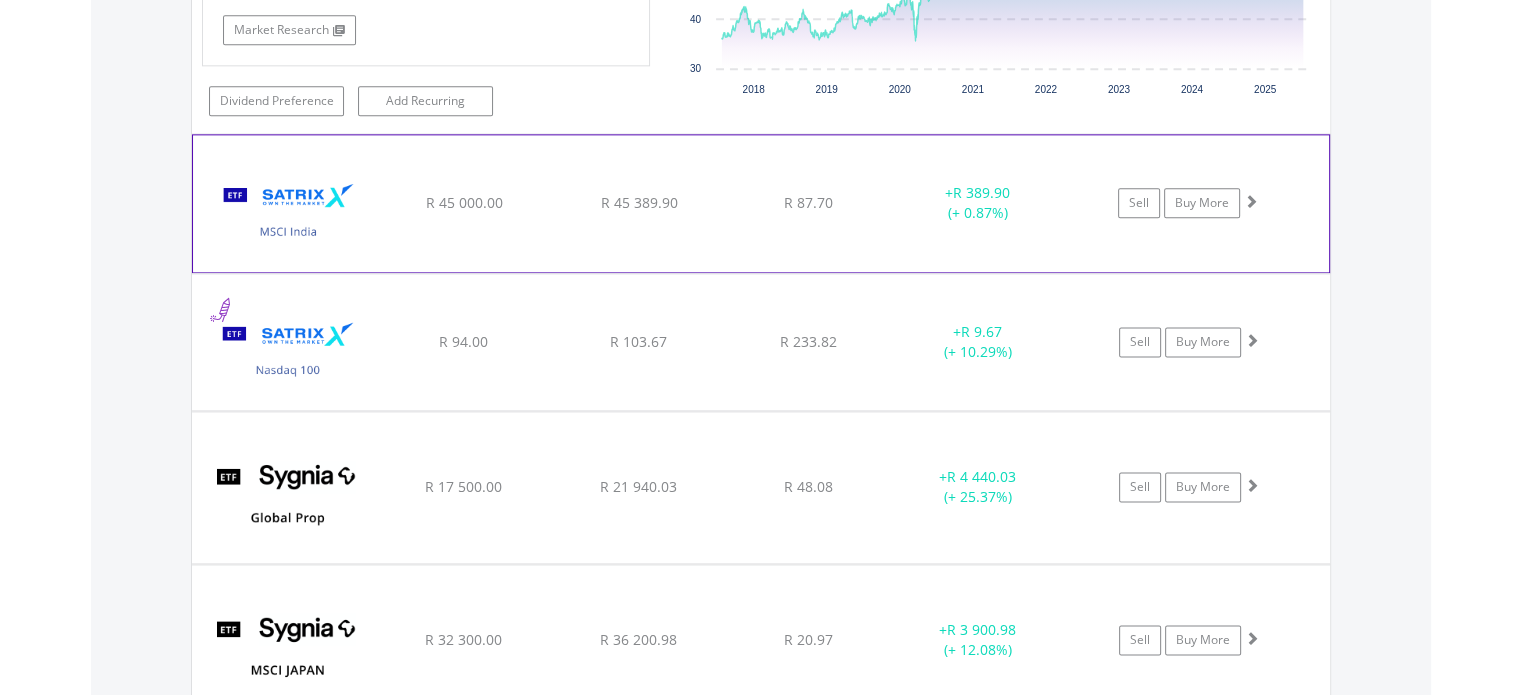 click at bounding box center (289, 213) 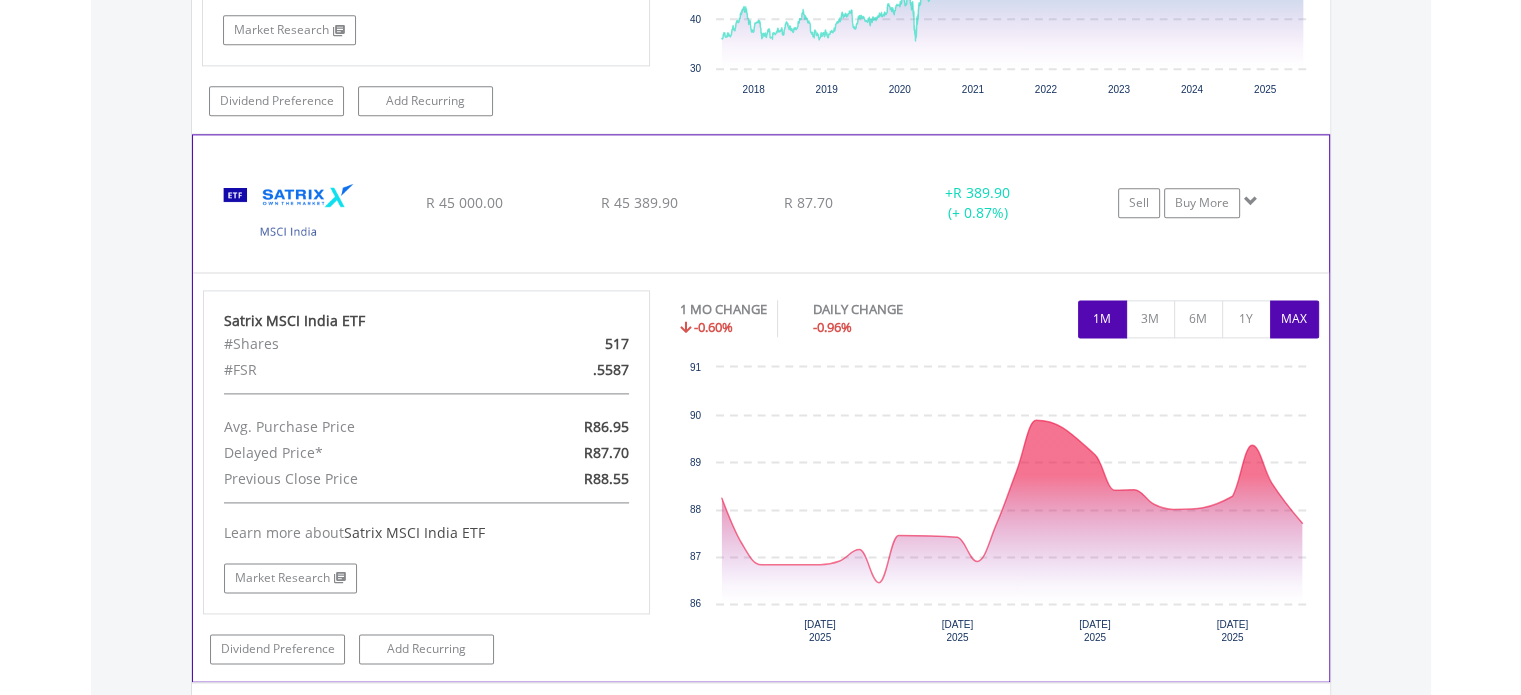 click on "MAX" at bounding box center (1294, 319) 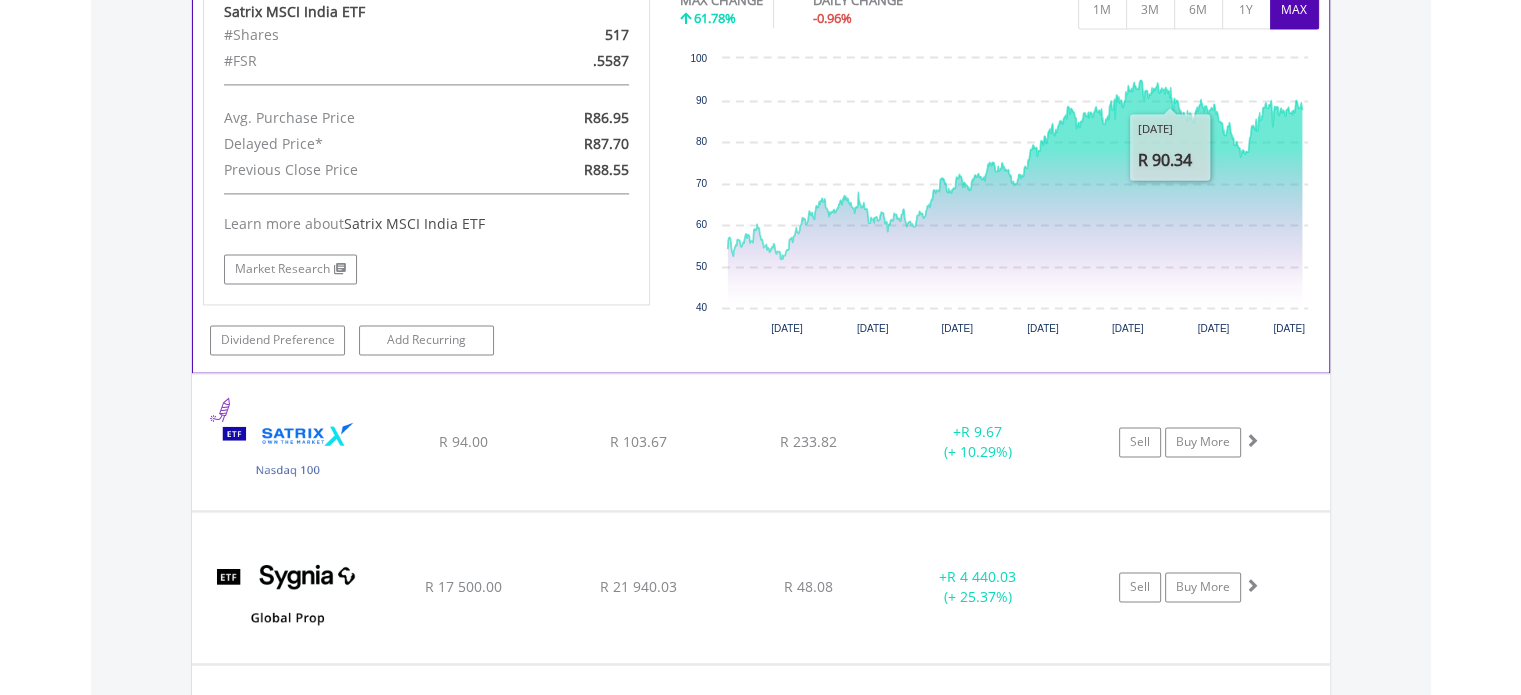 scroll, scrollTop: 3101, scrollLeft: 0, axis: vertical 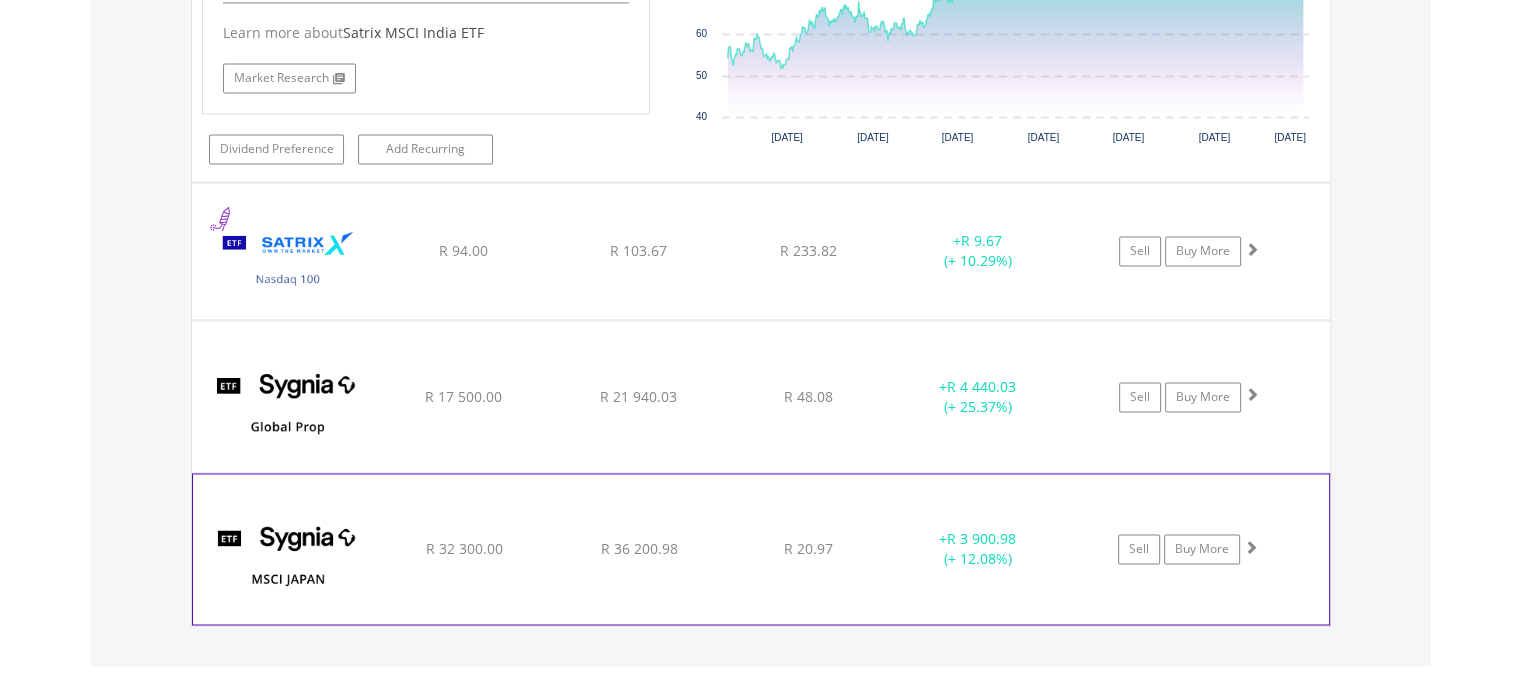 click on "﻿
SYGNIA ITRIX MSCI JAPAN
R 32 300.00
R 36 200.98
R 20.97
+  R 3 900.98 (+ 12.08%)
Sell
Buy More" at bounding box center (761, -1531) 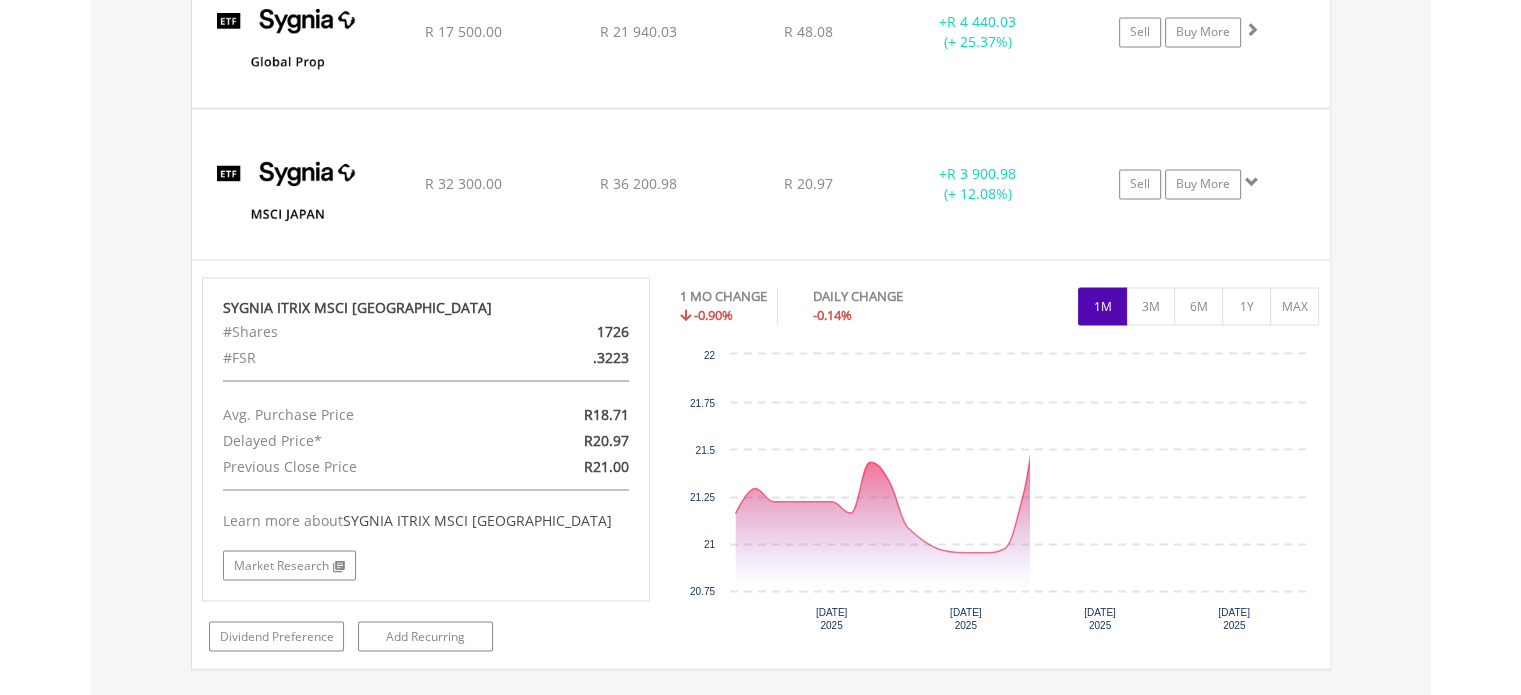 scroll, scrollTop: 3601, scrollLeft: 0, axis: vertical 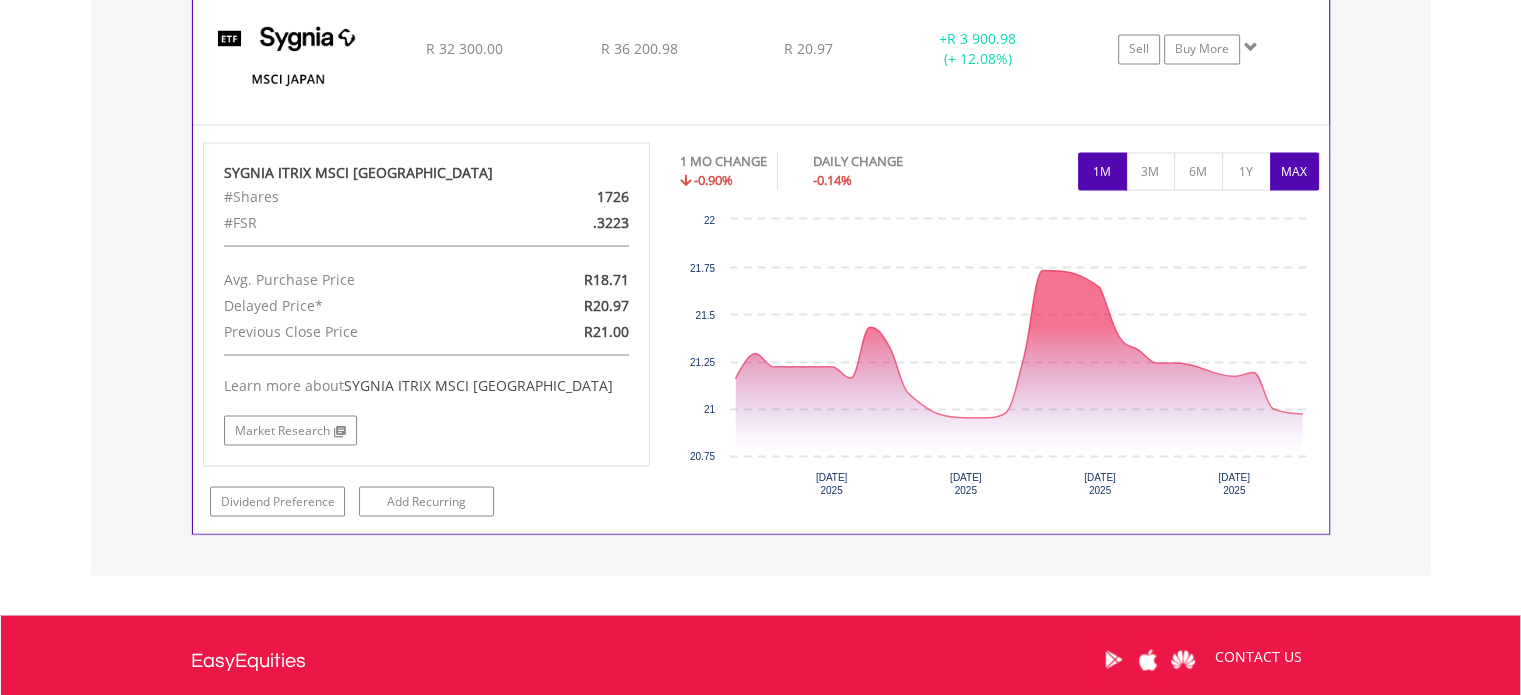 click on "MAX" at bounding box center [1294, 171] 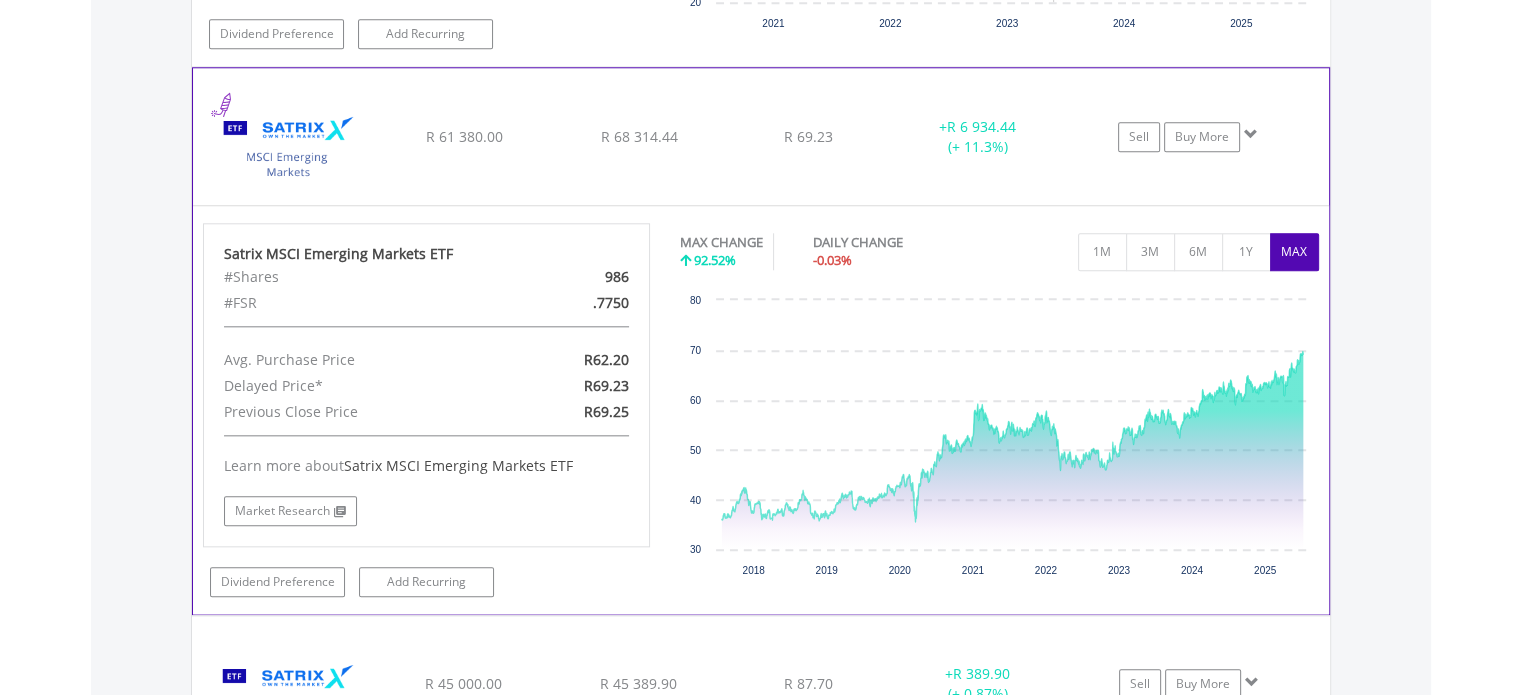 scroll, scrollTop: 2235, scrollLeft: 0, axis: vertical 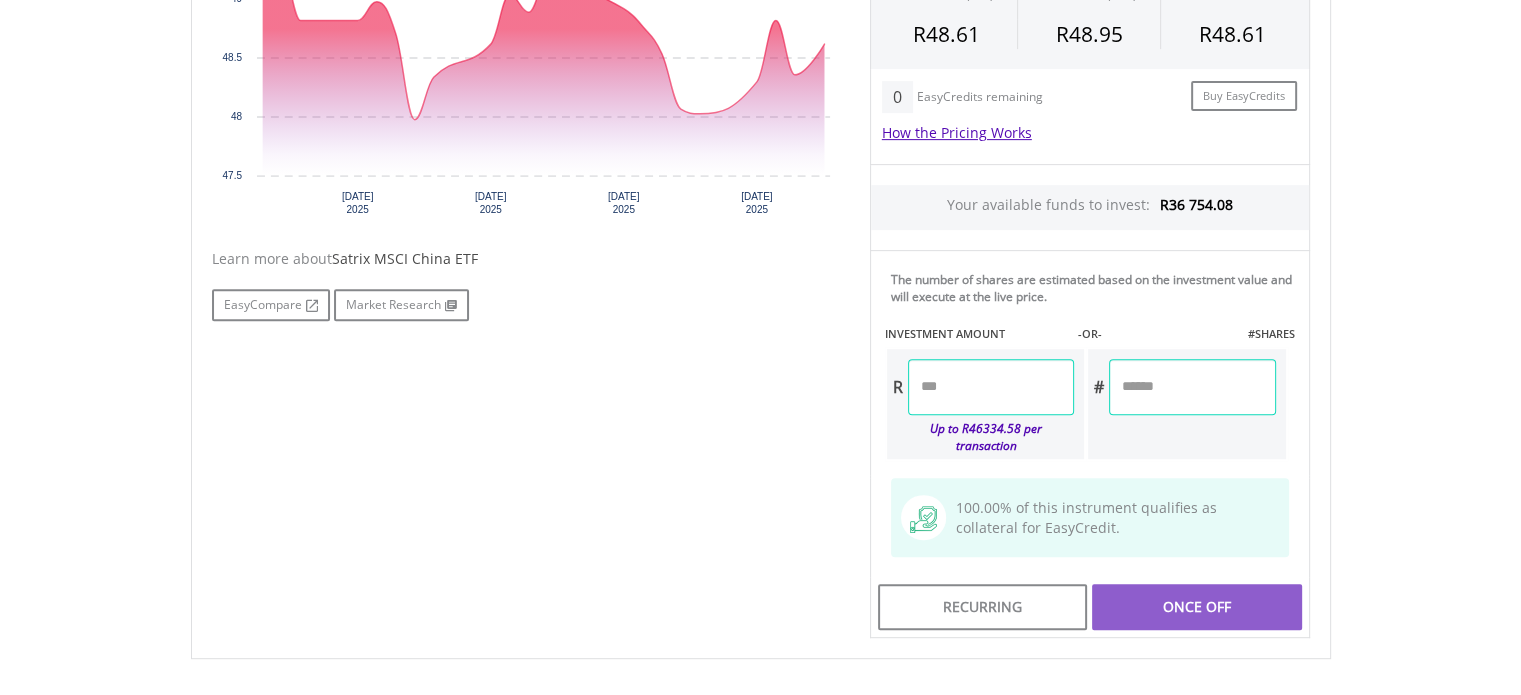 click at bounding box center (991, 387) 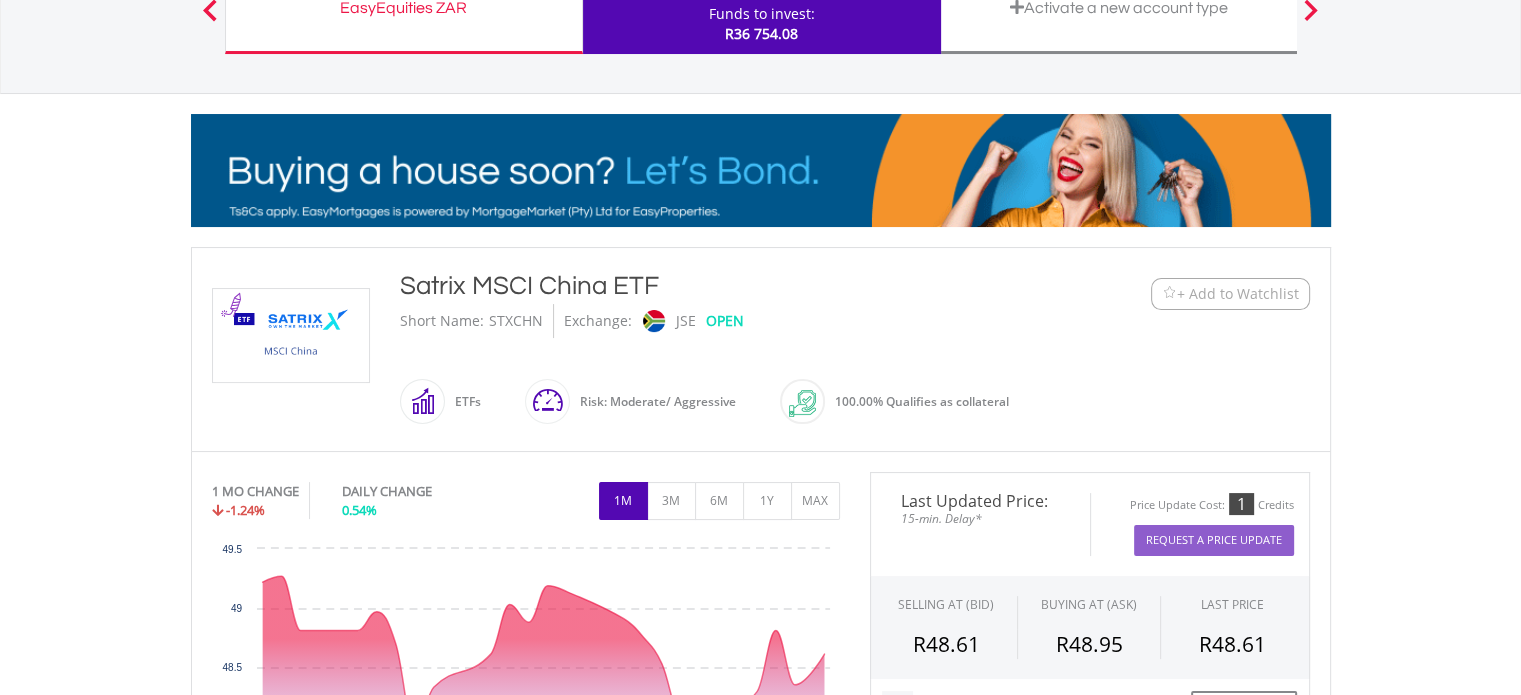 scroll, scrollTop: 90, scrollLeft: 0, axis: vertical 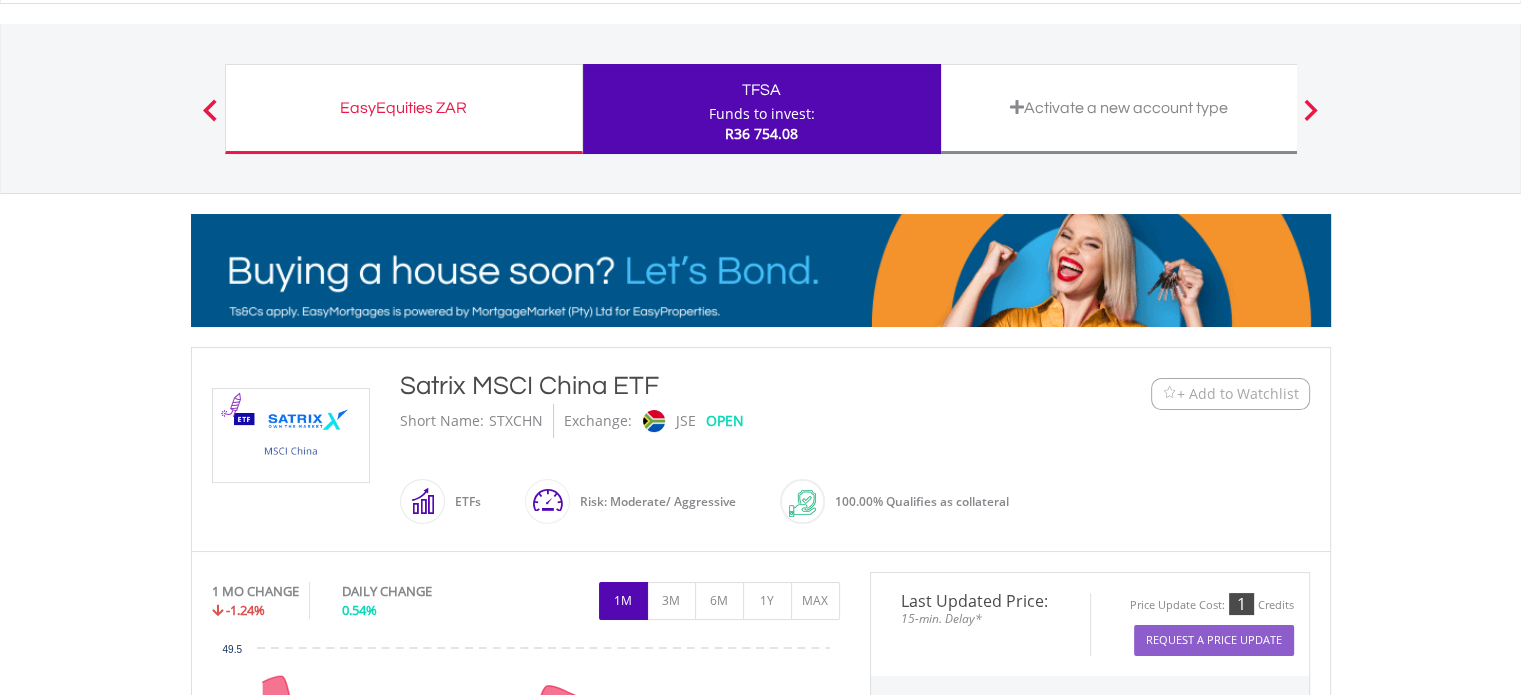 click on "EasyEquities ZAR" at bounding box center (404, 108) 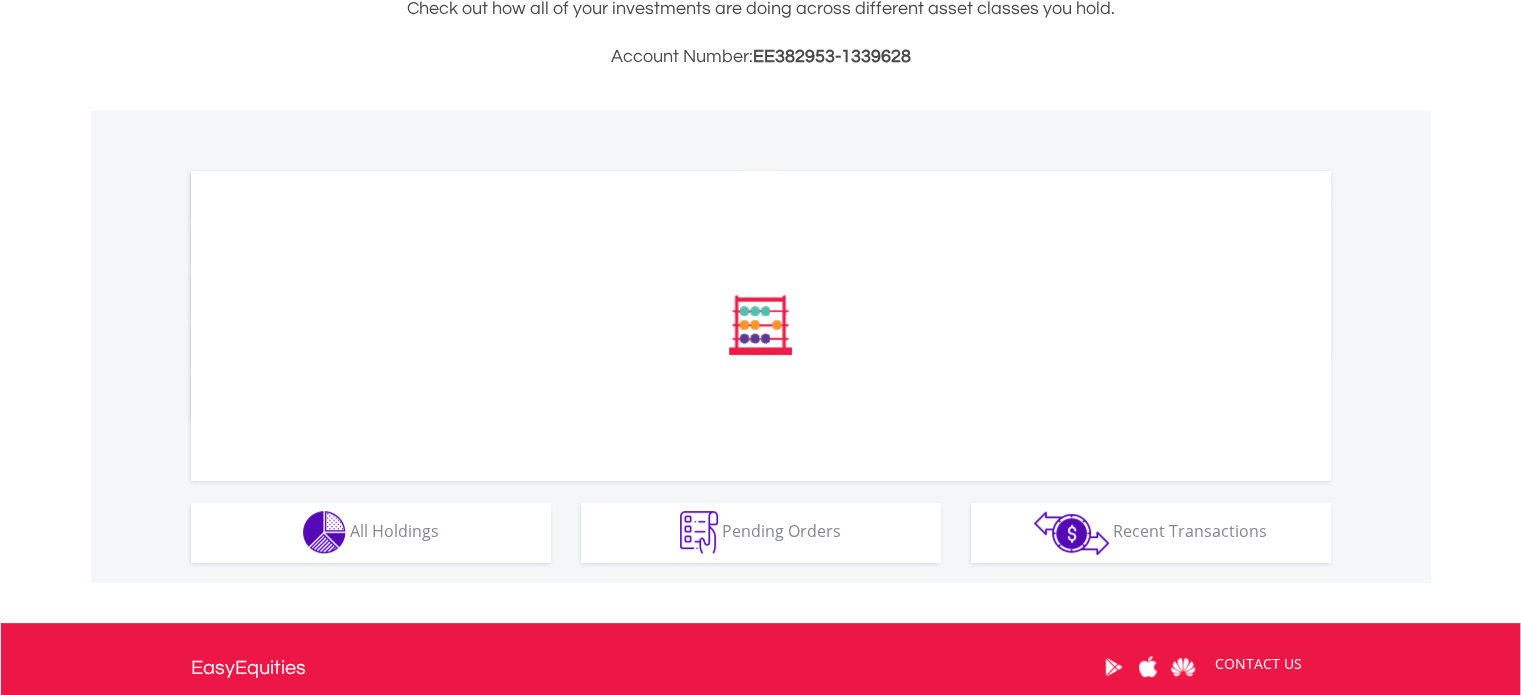 scroll, scrollTop: 600, scrollLeft: 0, axis: vertical 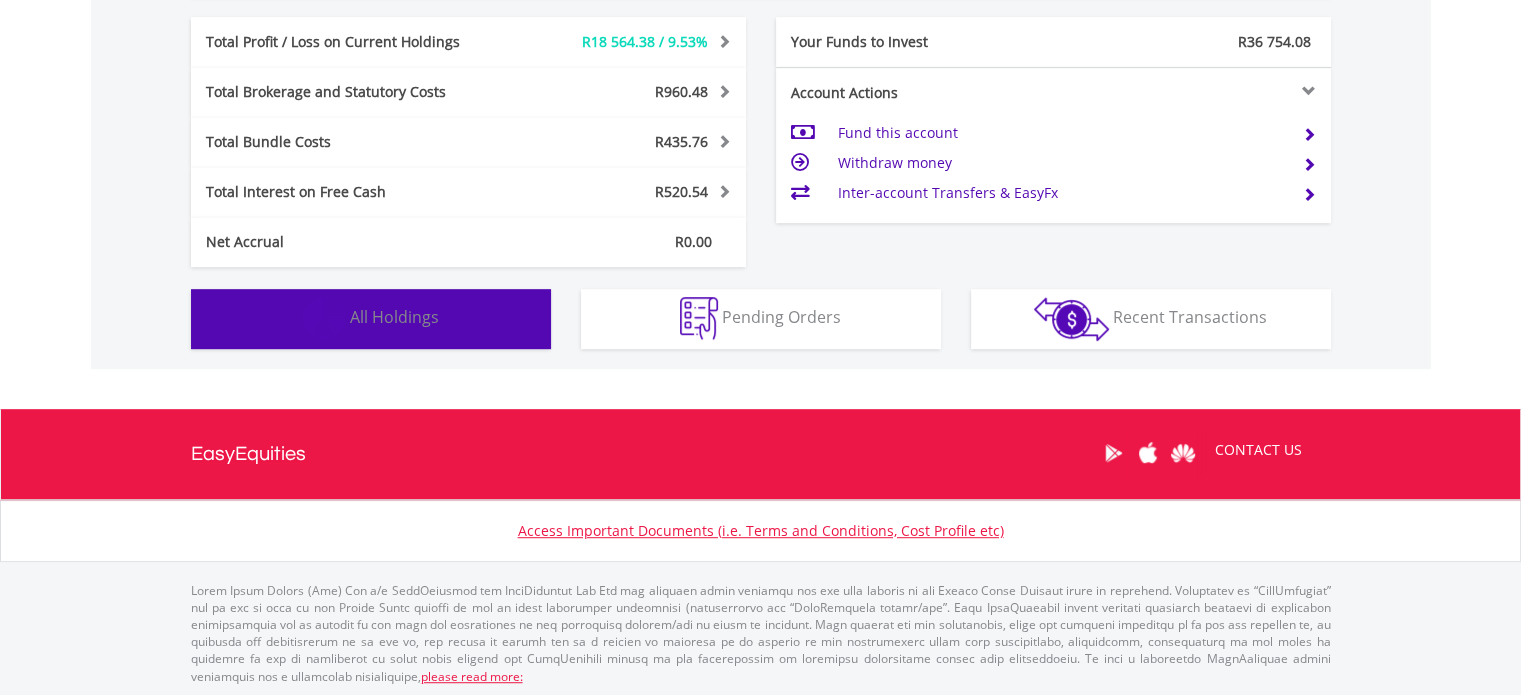 click at bounding box center [324, 318] 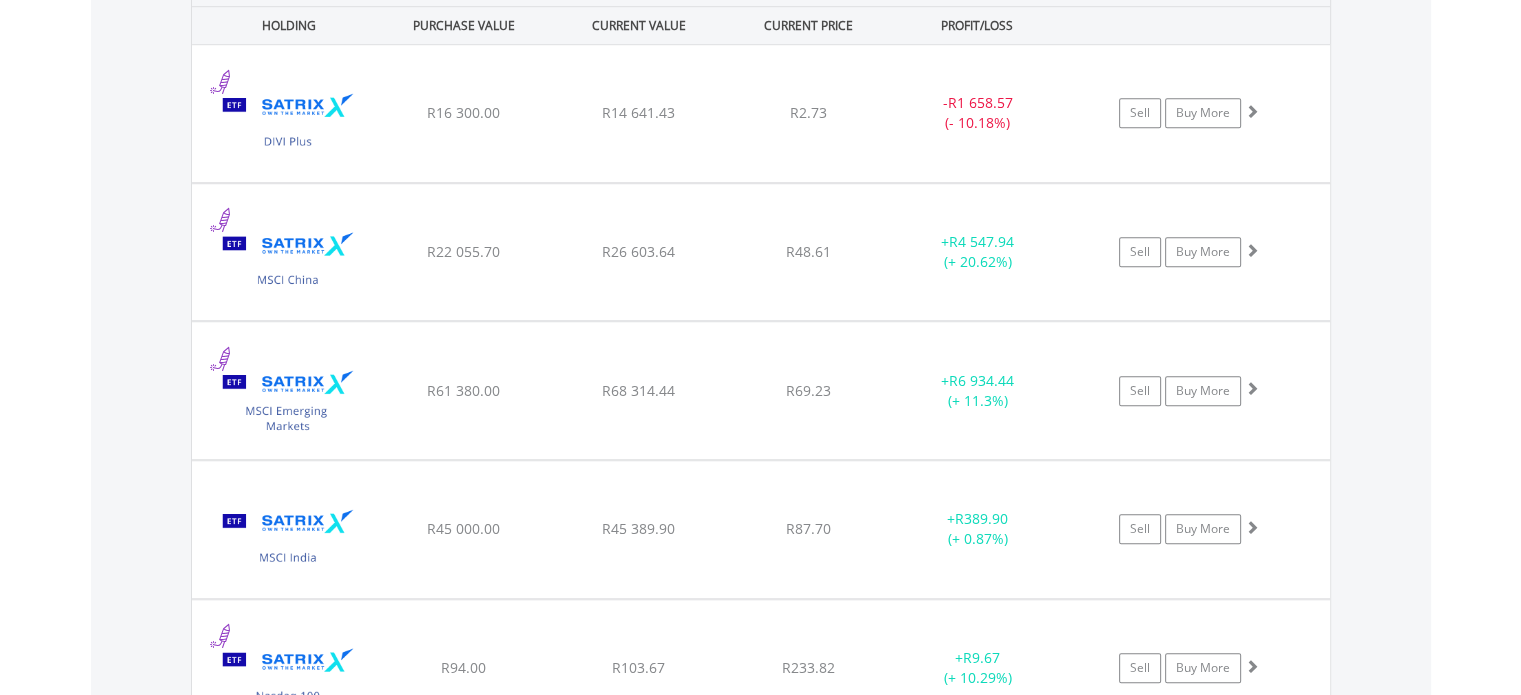 scroll, scrollTop: 1501, scrollLeft: 0, axis: vertical 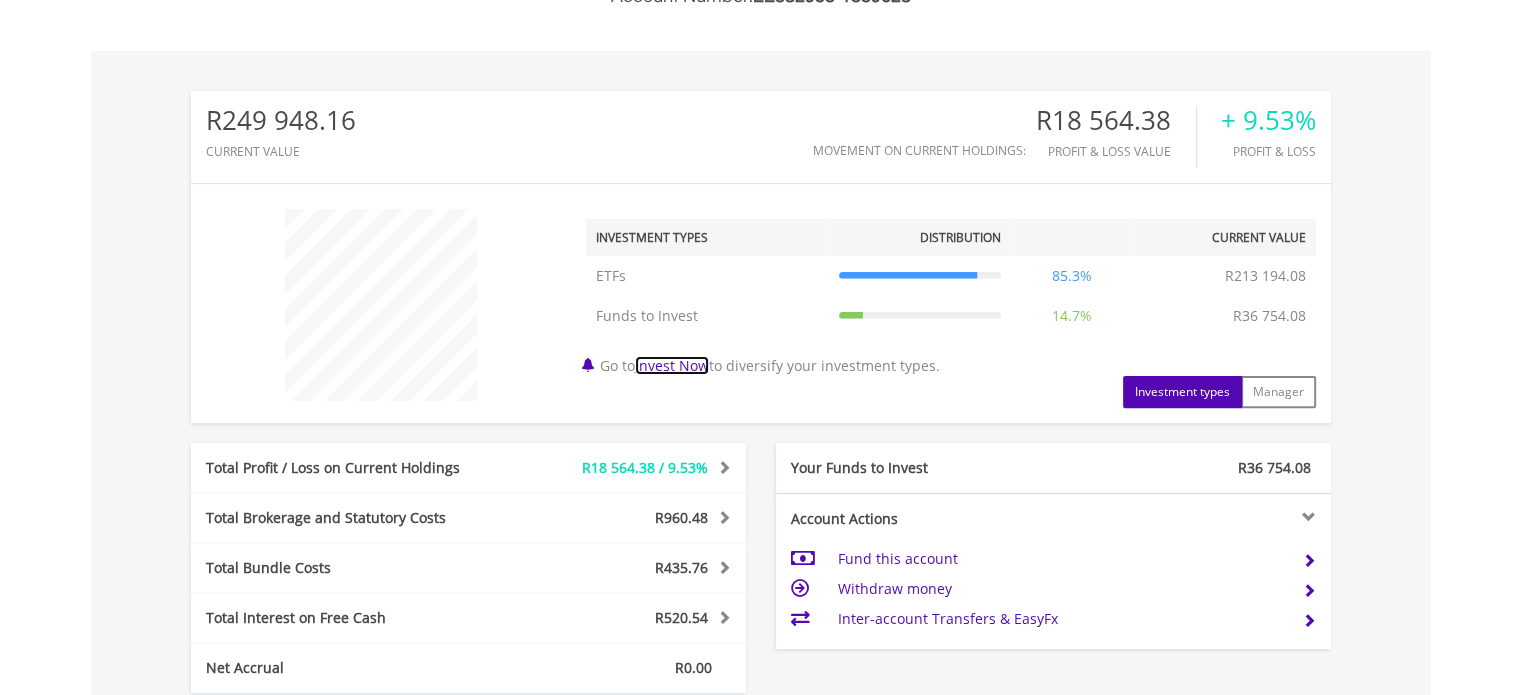 click on "Invest Now" at bounding box center [672, 365] 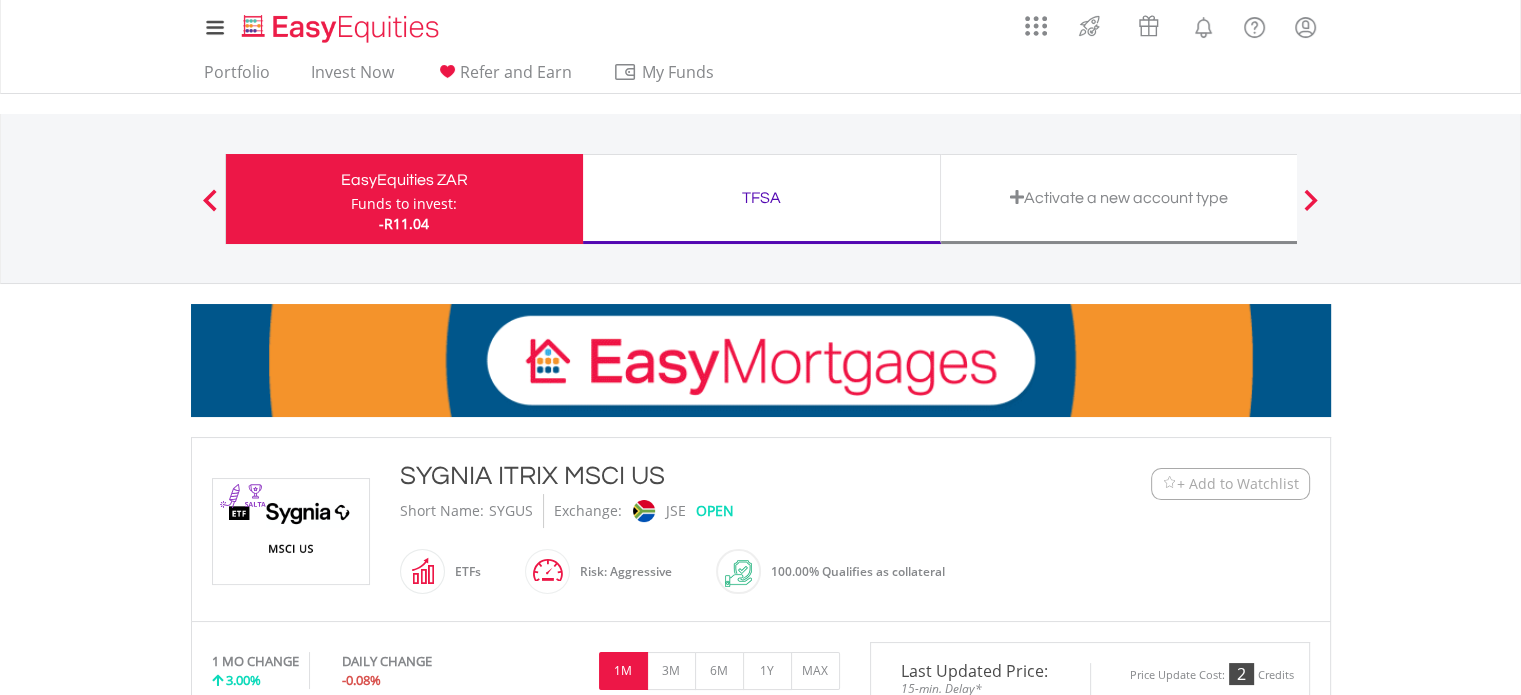 scroll, scrollTop: 0, scrollLeft: 0, axis: both 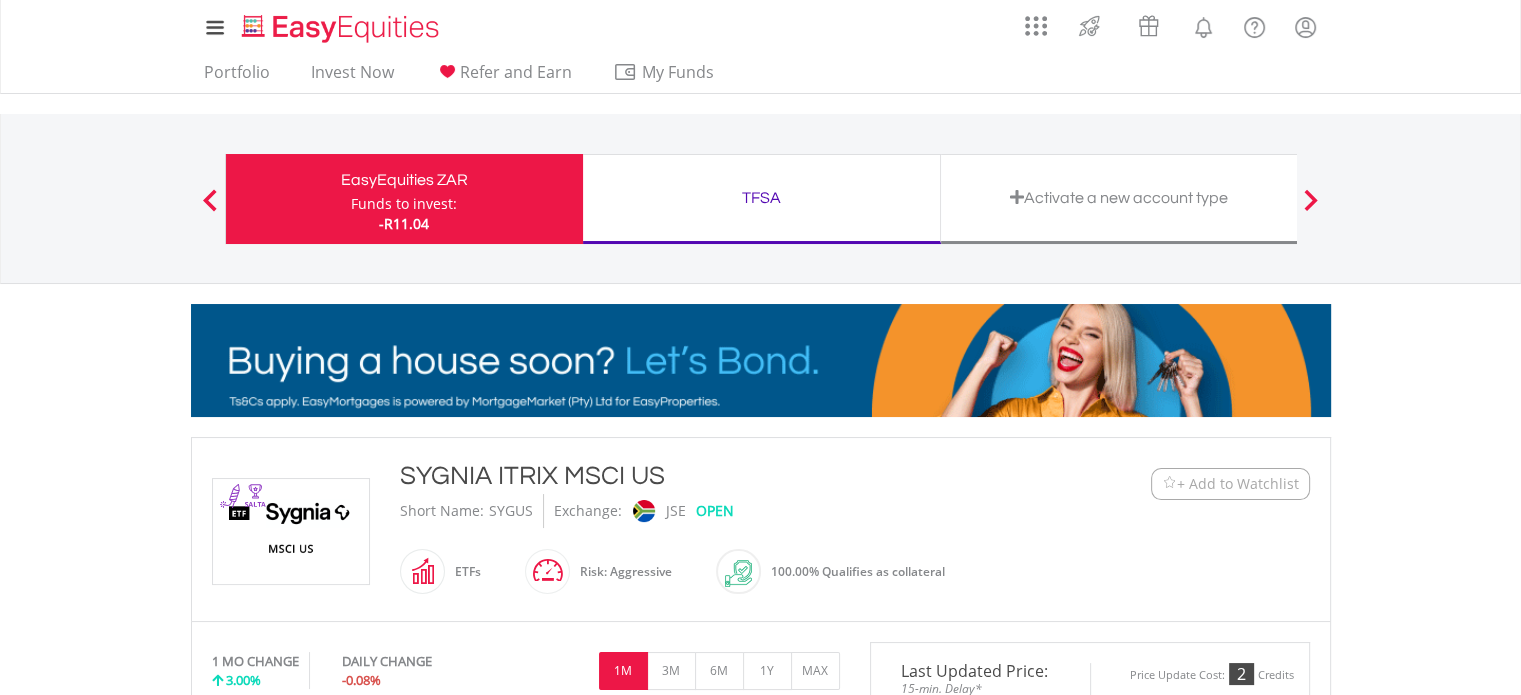 click on "TFSA" at bounding box center [761, 198] 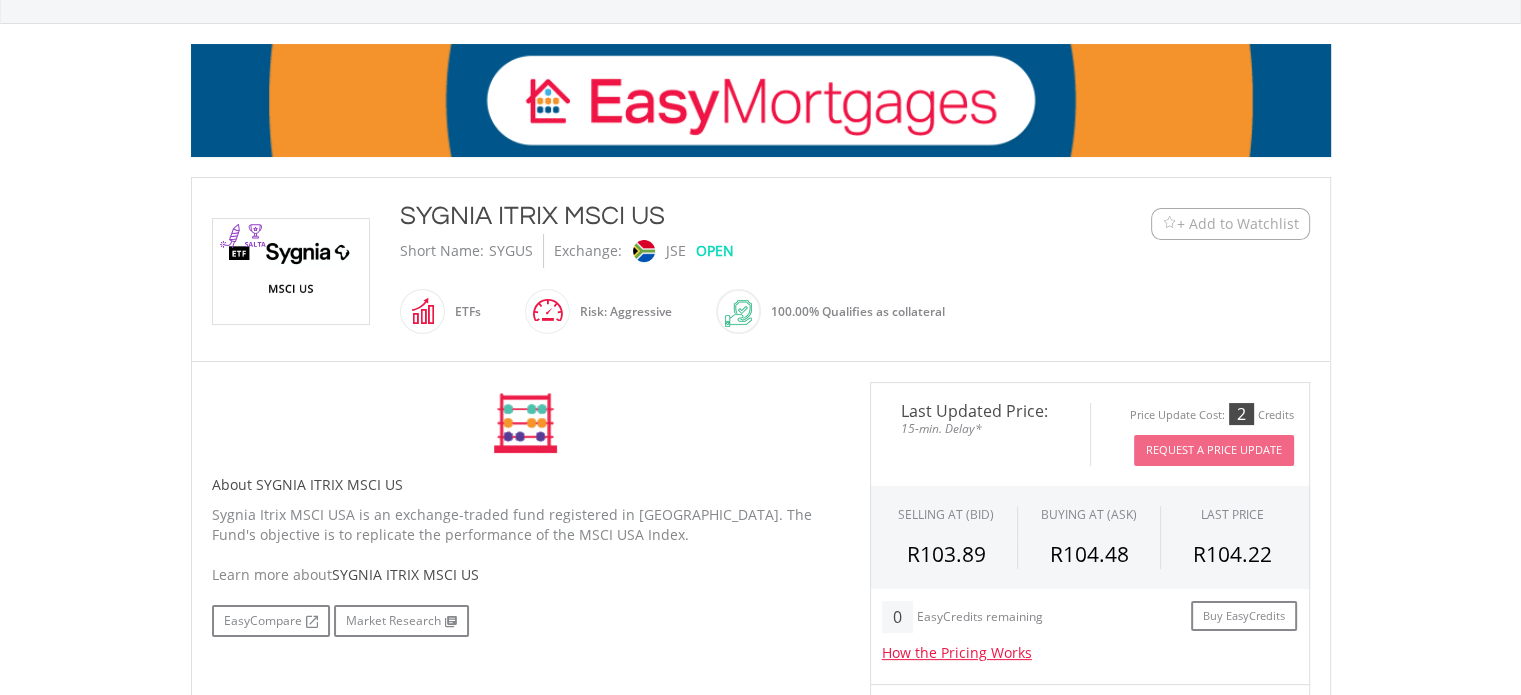 scroll, scrollTop: 400, scrollLeft: 0, axis: vertical 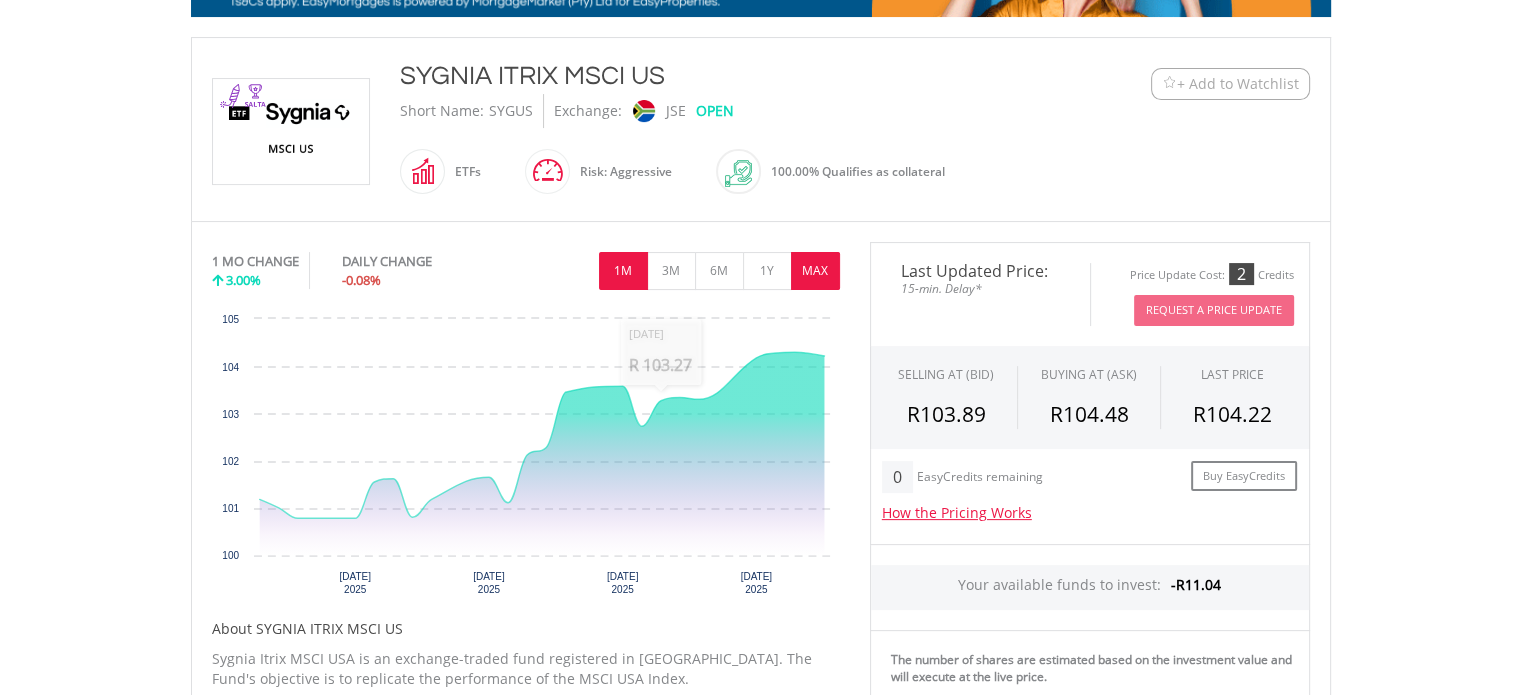 click on "MAX" at bounding box center (815, 271) 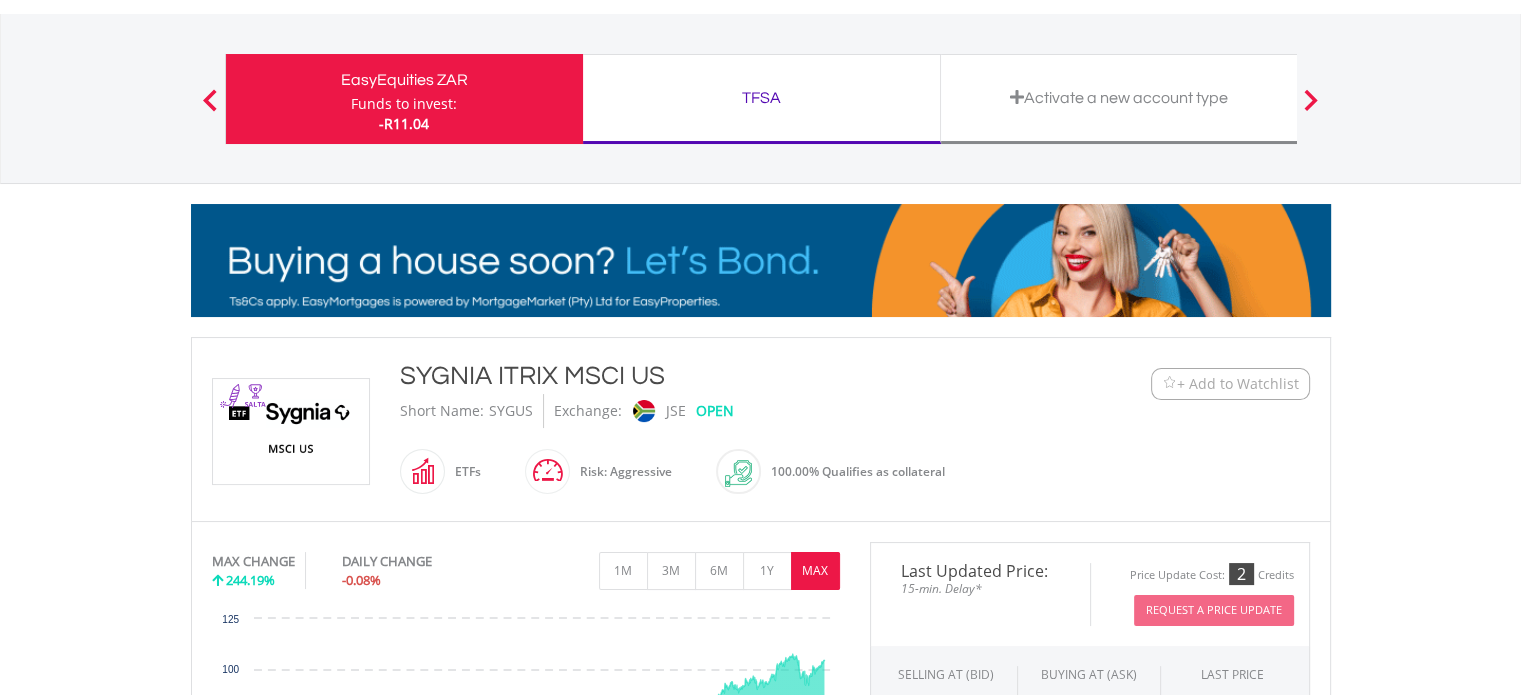 scroll, scrollTop: 0, scrollLeft: 0, axis: both 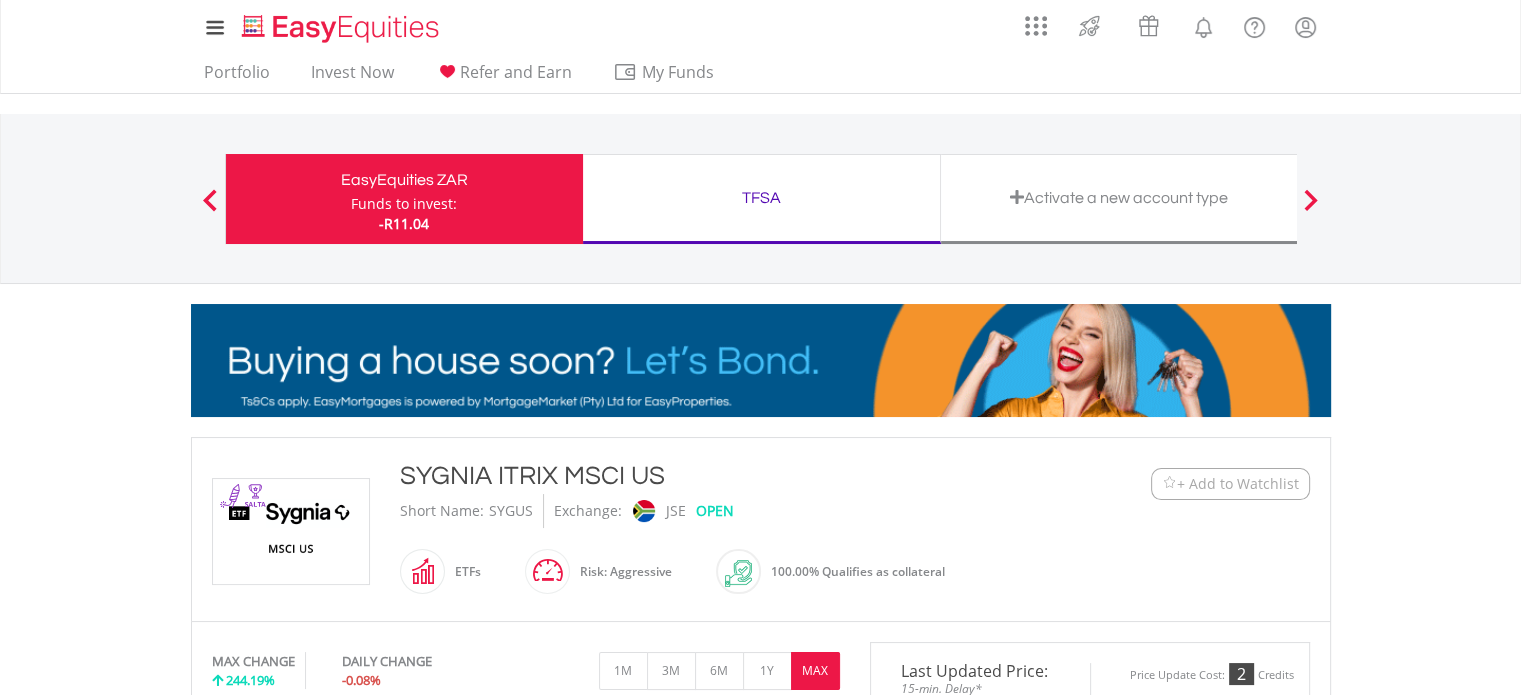 click on "TFSA" at bounding box center [761, 198] 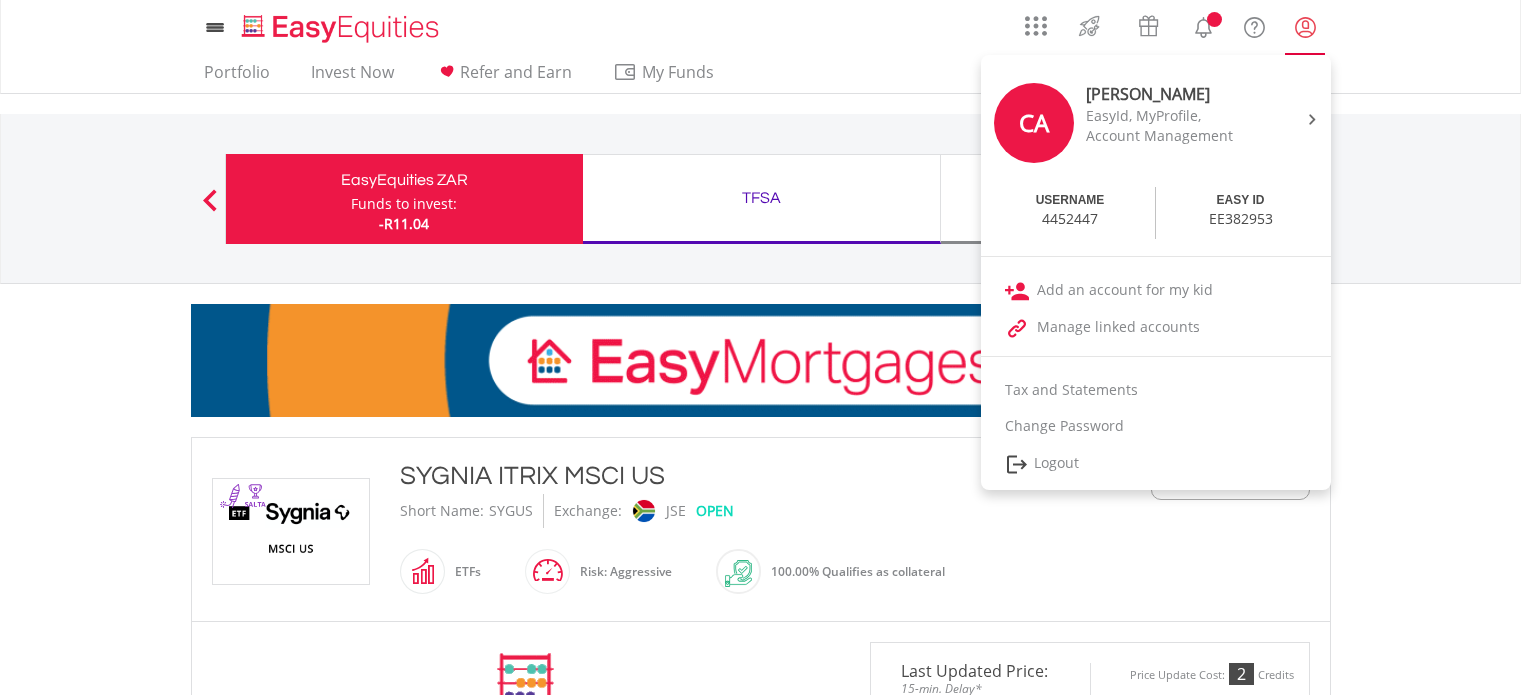 scroll, scrollTop: 0, scrollLeft: 0, axis: both 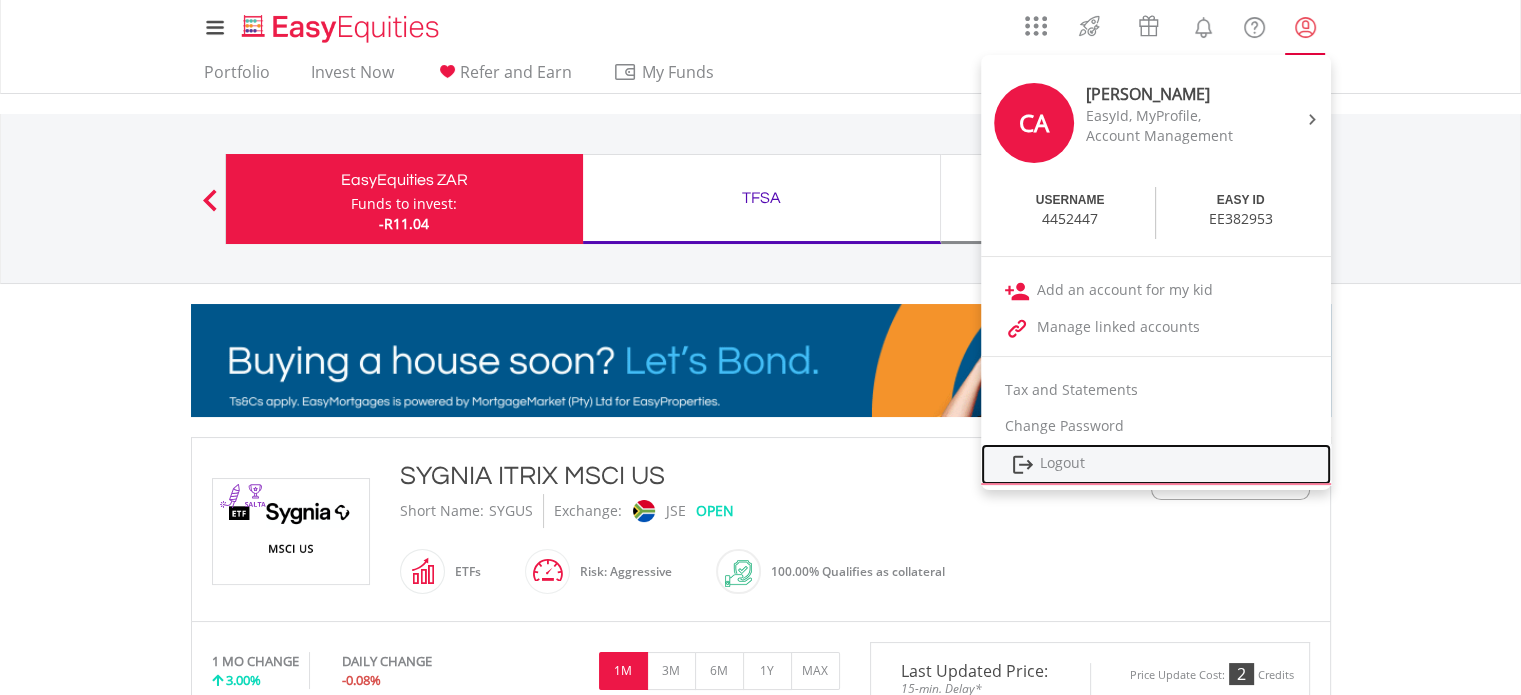 click on "Logout" at bounding box center [1156, 464] 